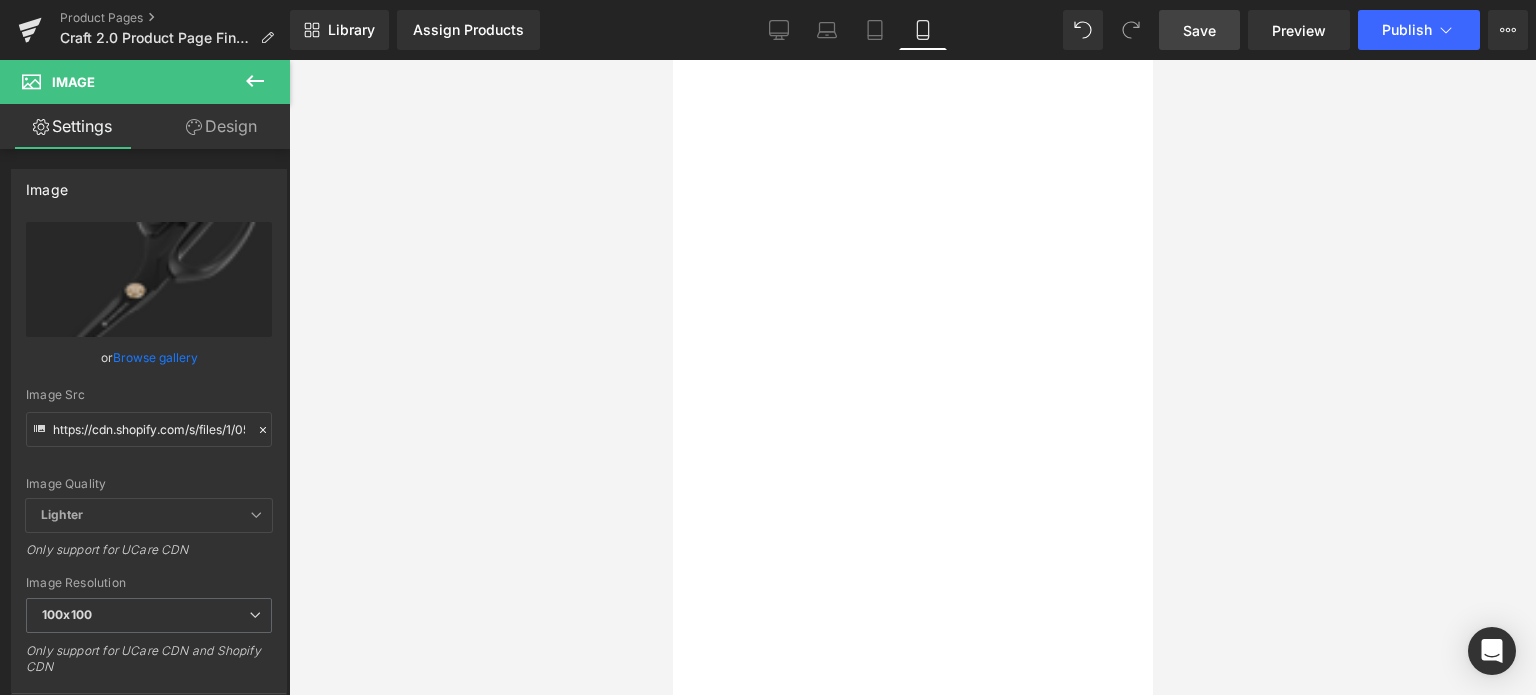 scroll, scrollTop: 0, scrollLeft: 0, axis: both 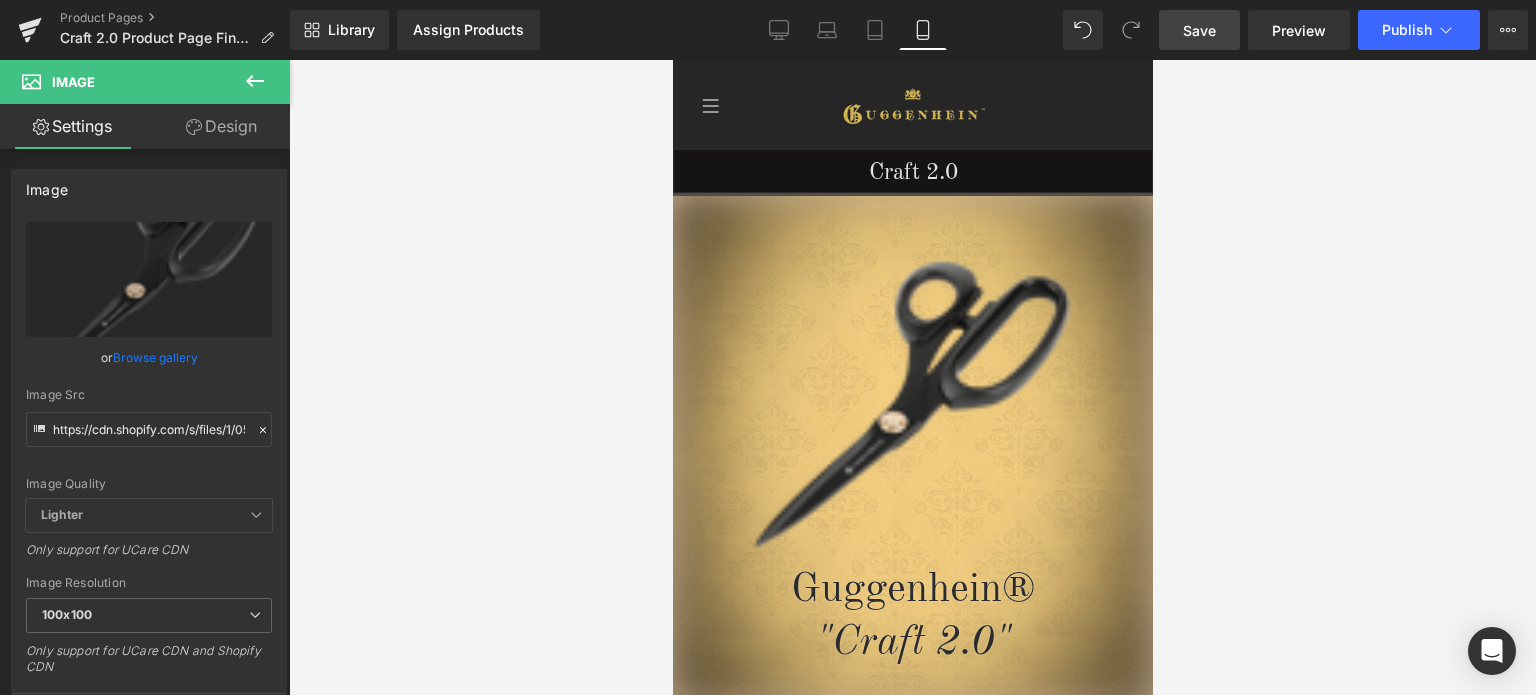 click on "Save" at bounding box center (1199, 30) 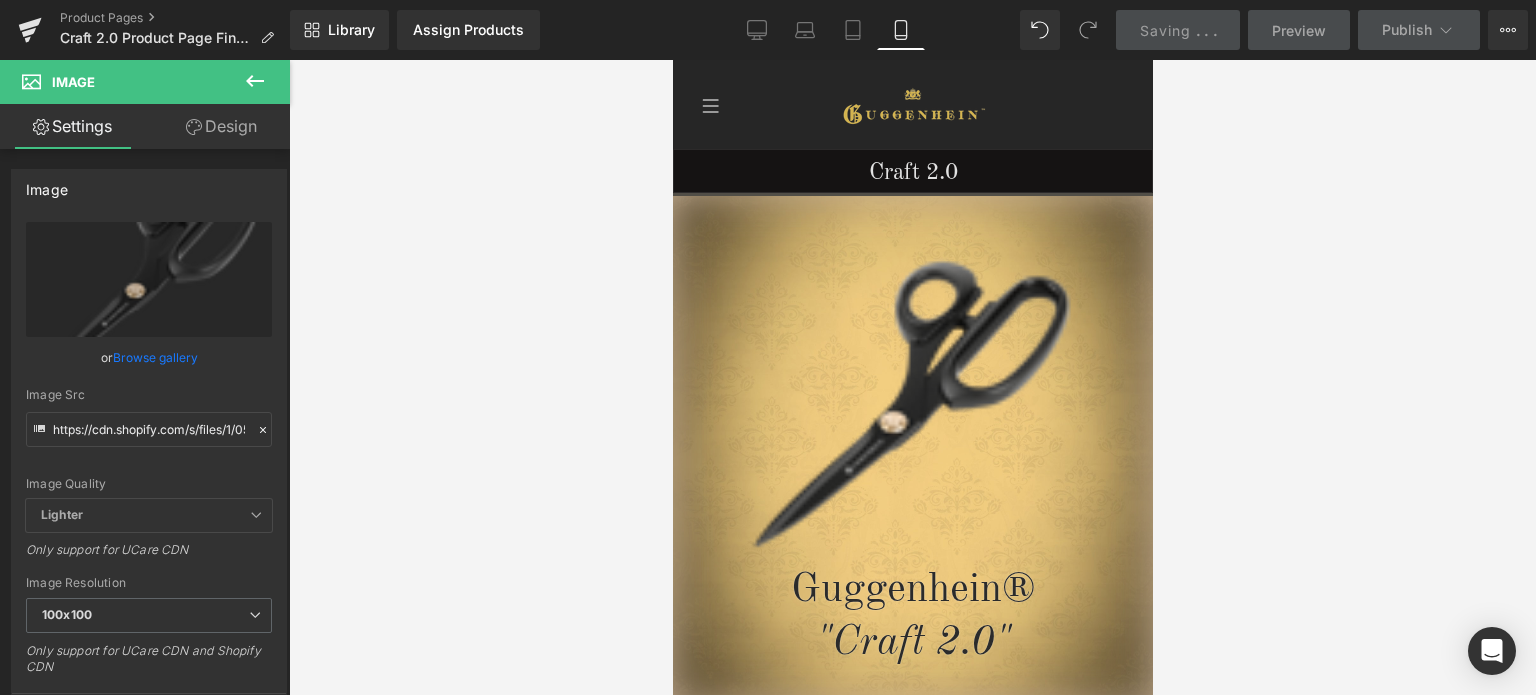 scroll, scrollTop: 200, scrollLeft: 0, axis: vertical 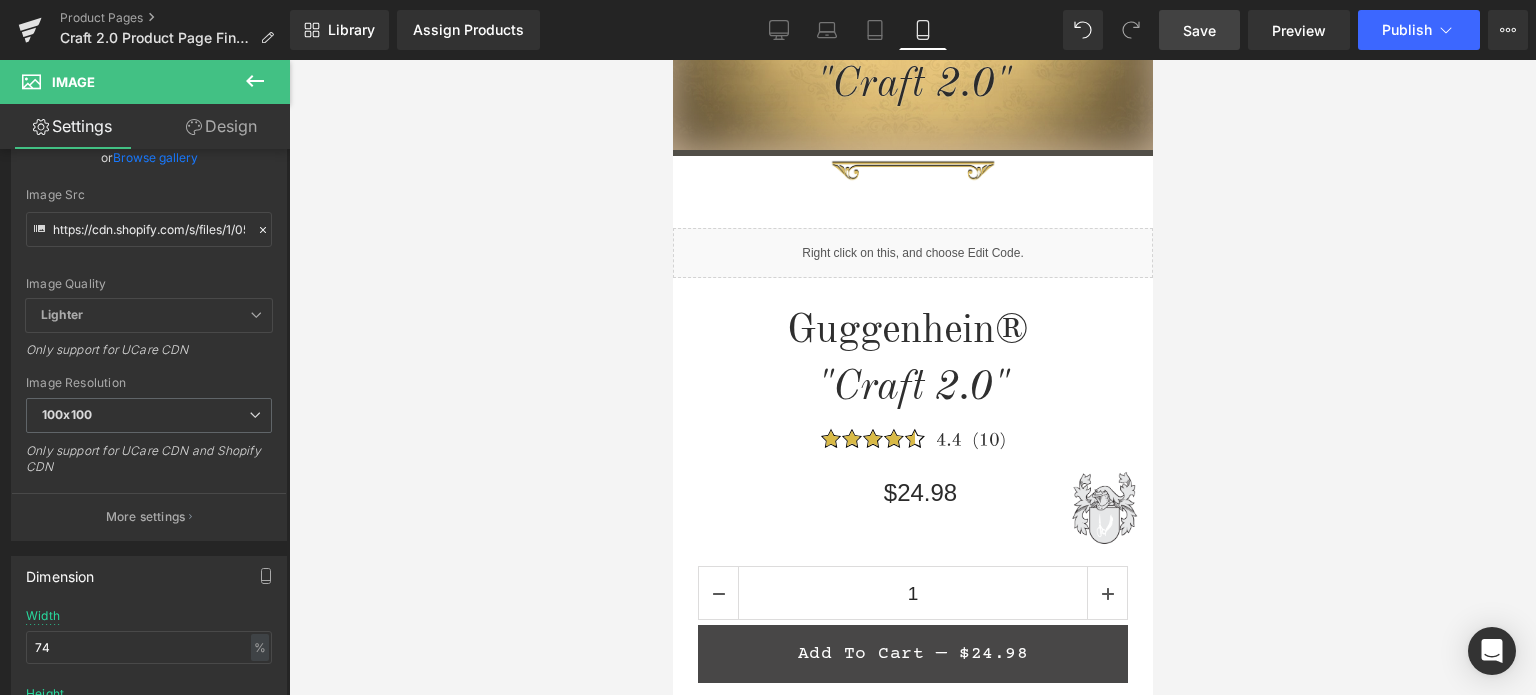 click on "Save" at bounding box center (1199, 30) 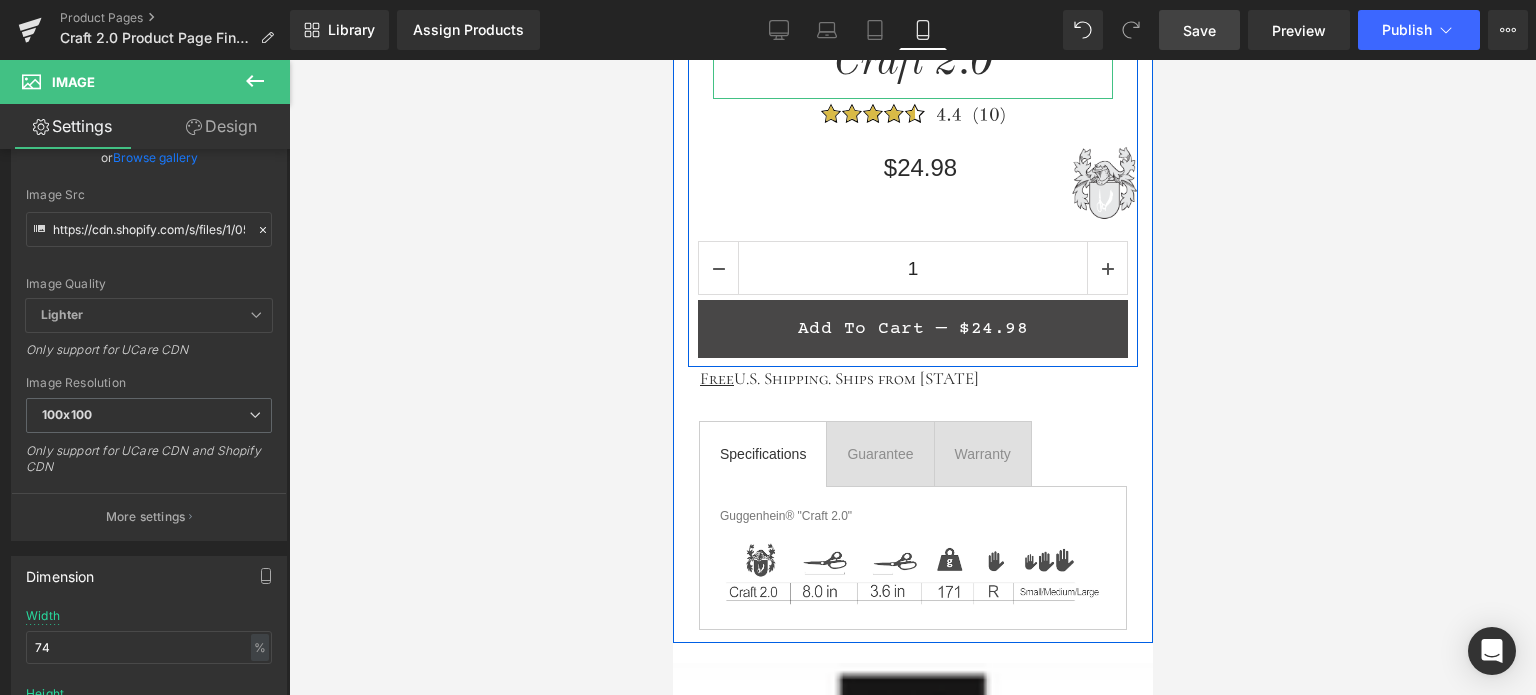 scroll, scrollTop: 1058, scrollLeft: 0, axis: vertical 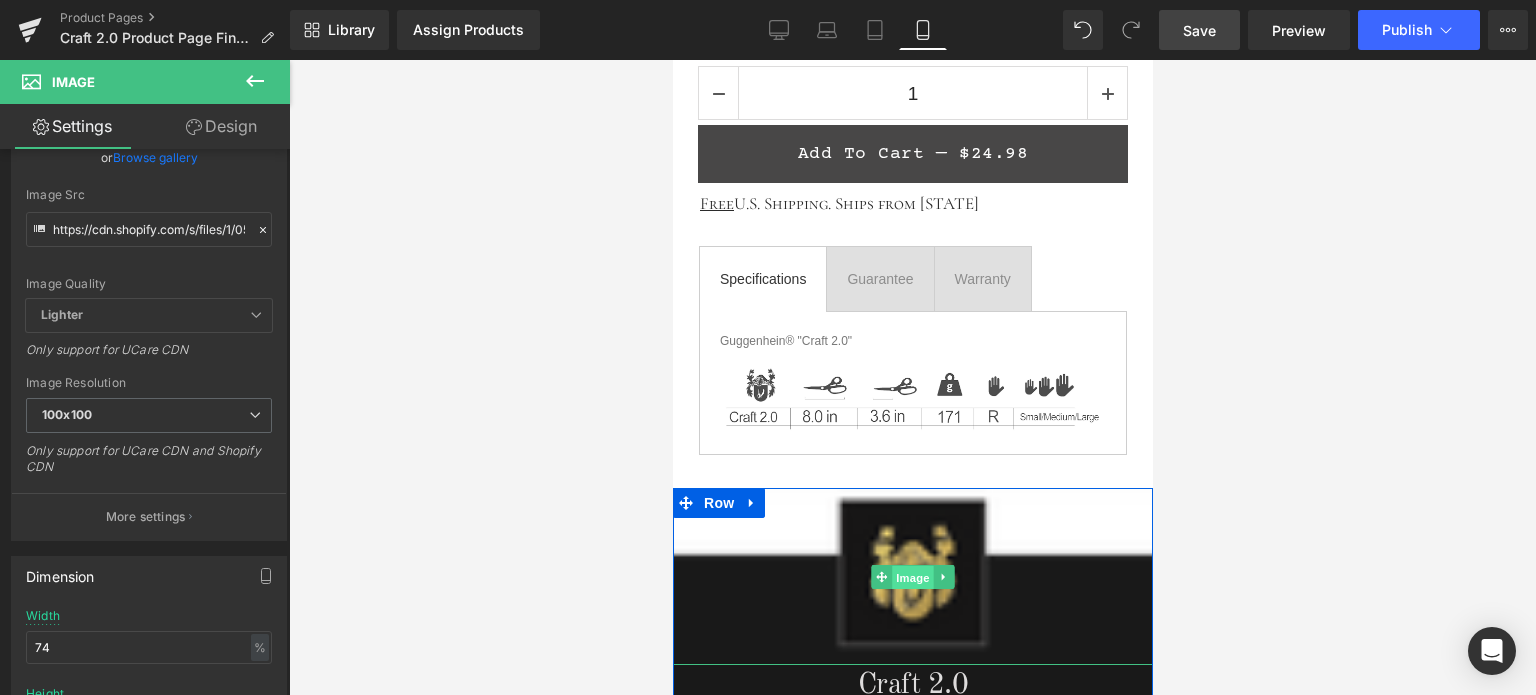 click on "Image" at bounding box center (912, 577) 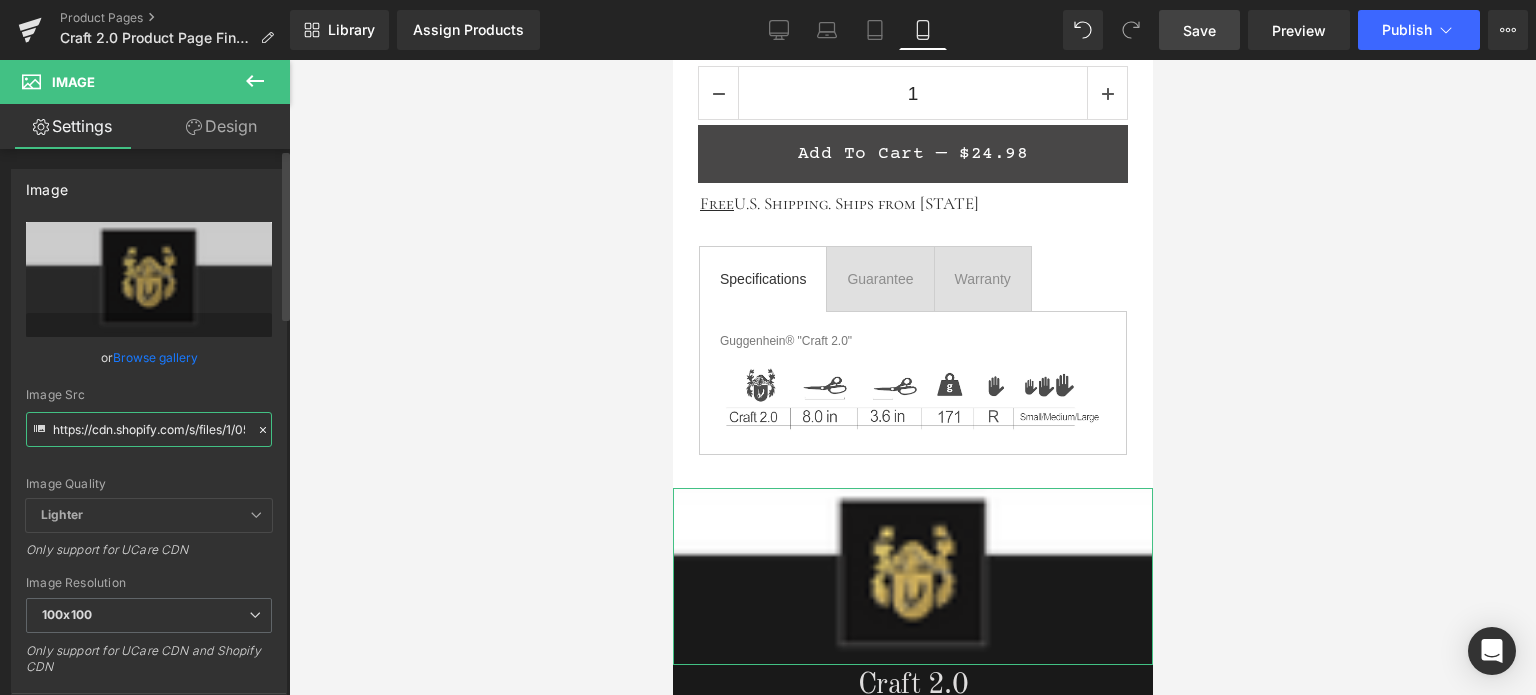 click on "https://cdn.shopify.com/s/files/1/0566/0963/6442/files/1_d7e63835-3931-4a93-a55c-591b64b24e82_100x100.png?v=1752292679" at bounding box center (149, 429) 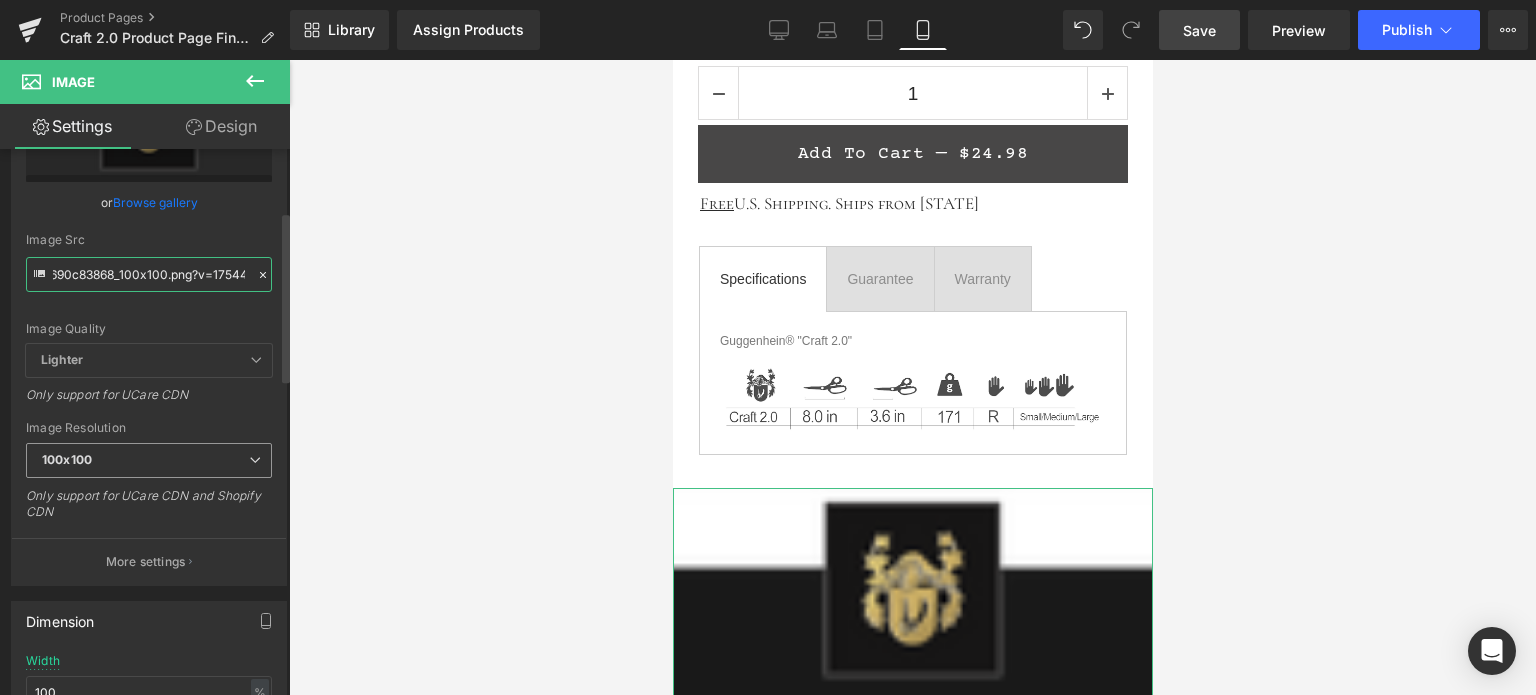 scroll, scrollTop: 200, scrollLeft: 0, axis: vertical 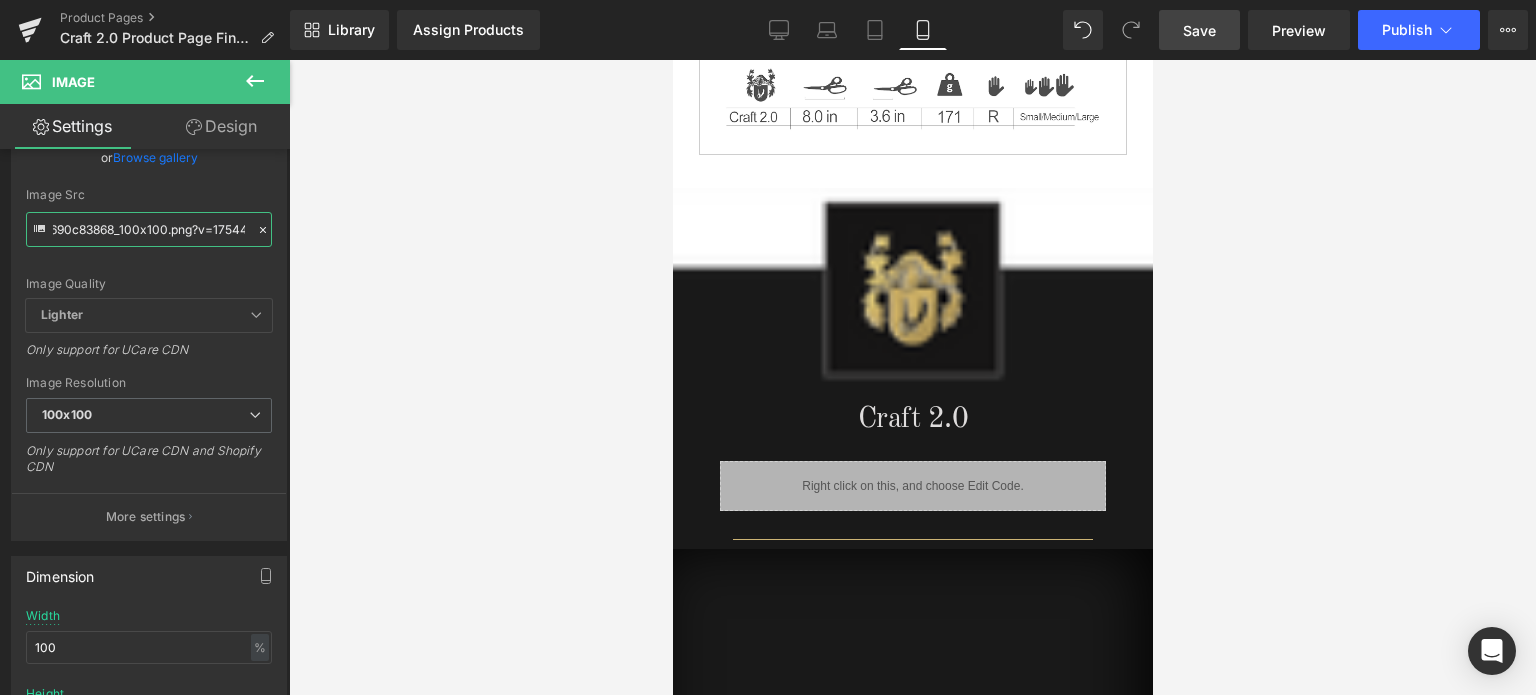 type on "https://cdn.shopify.com/s/files/1/0566/0963/6442/files/2_cb1da328-3bea-4646-80a1-596690c83868_100x100.png?v=1754418193" 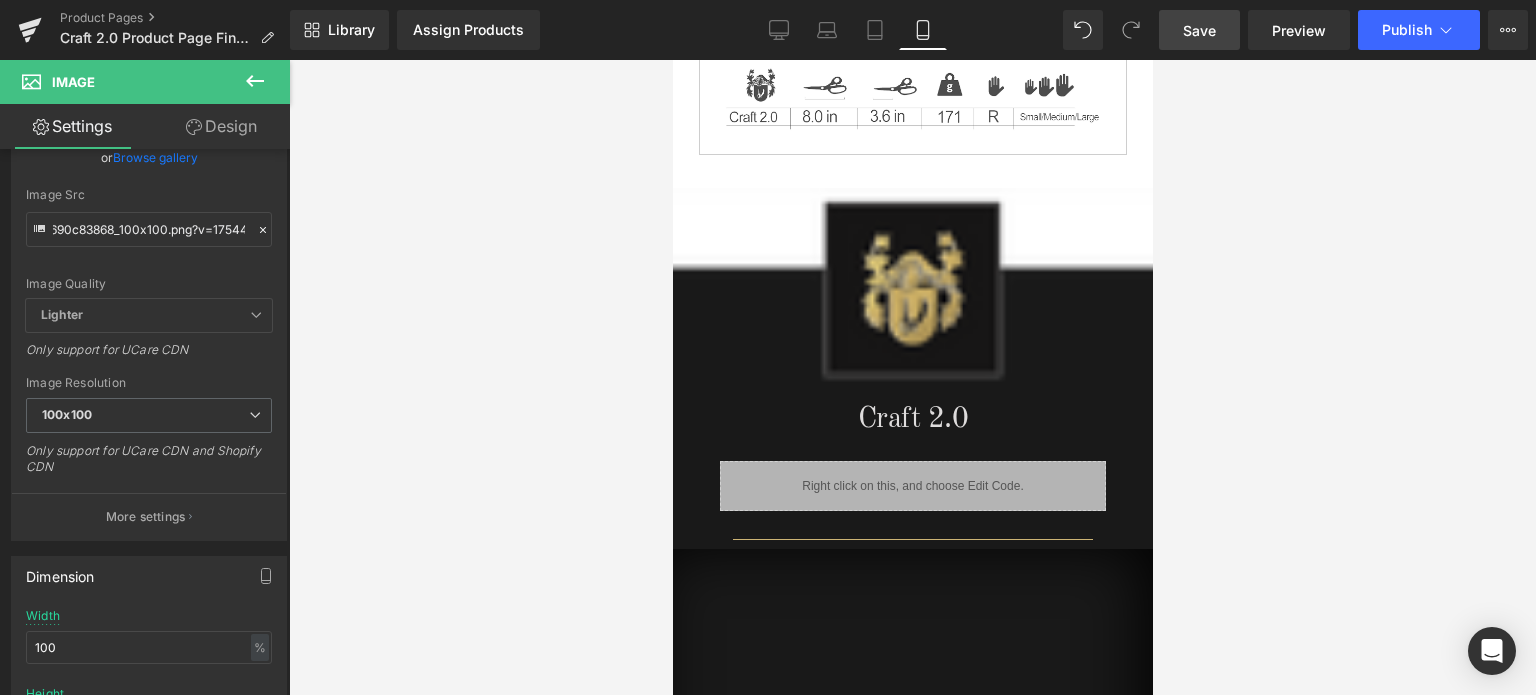 scroll, scrollTop: 0, scrollLeft: 0, axis: both 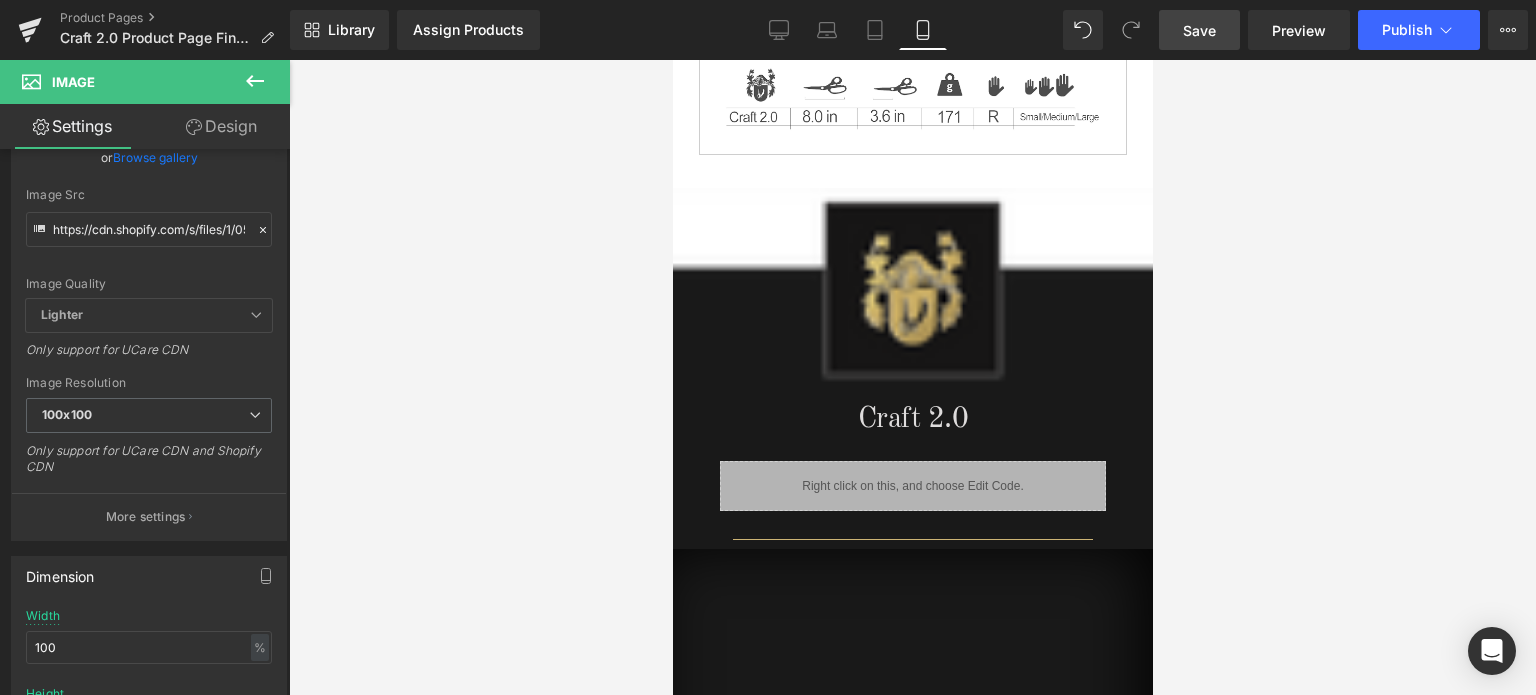 click on "Save" at bounding box center [1199, 30] 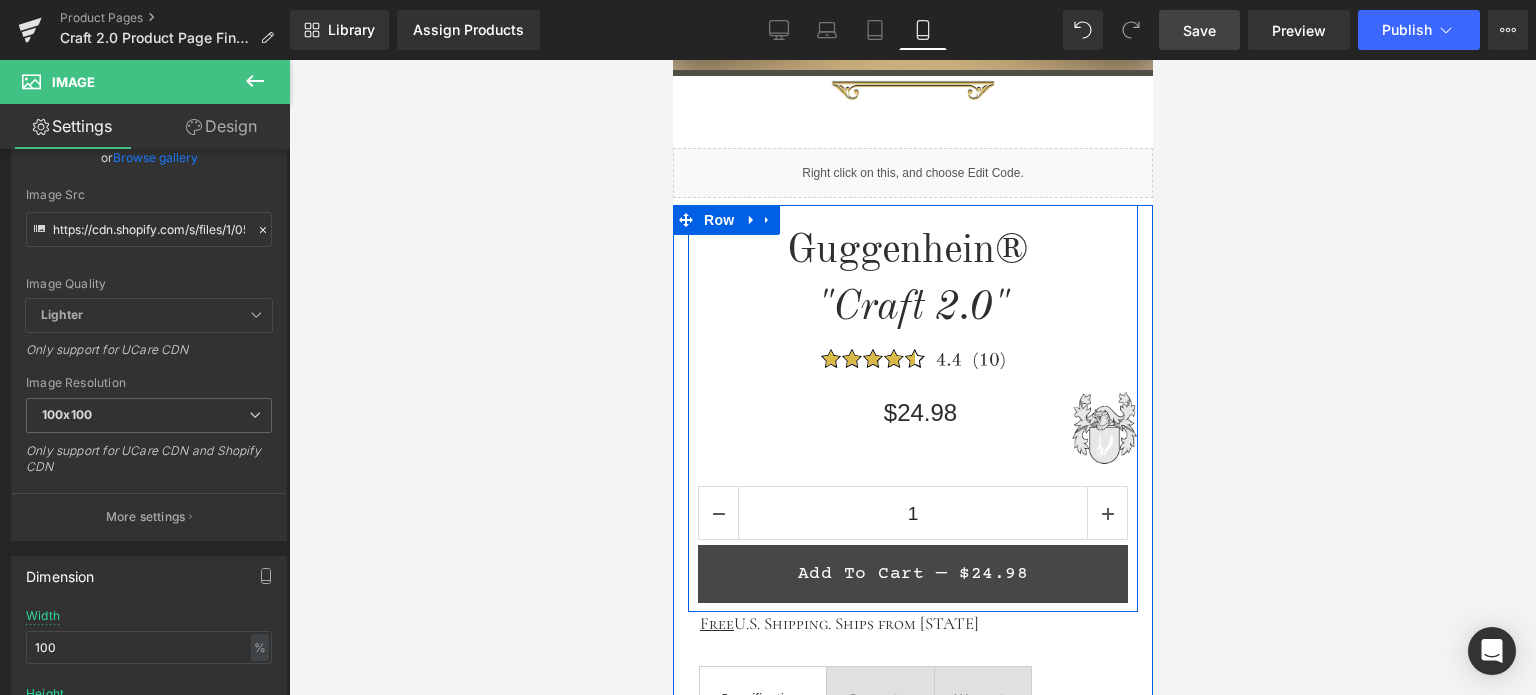 scroll, scrollTop: 558, scrollLeft: 0, axis: vertical 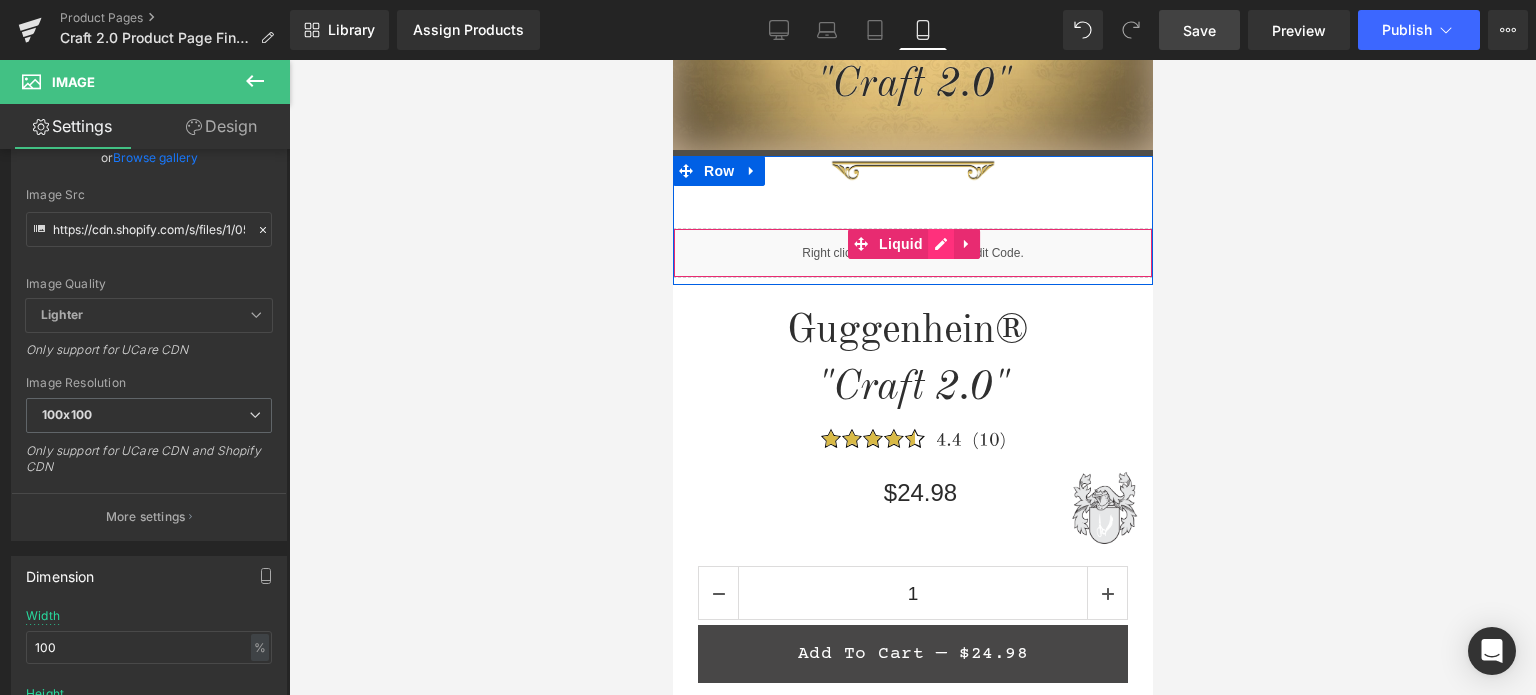click on "Liquid" at bounding box center [912, 253] 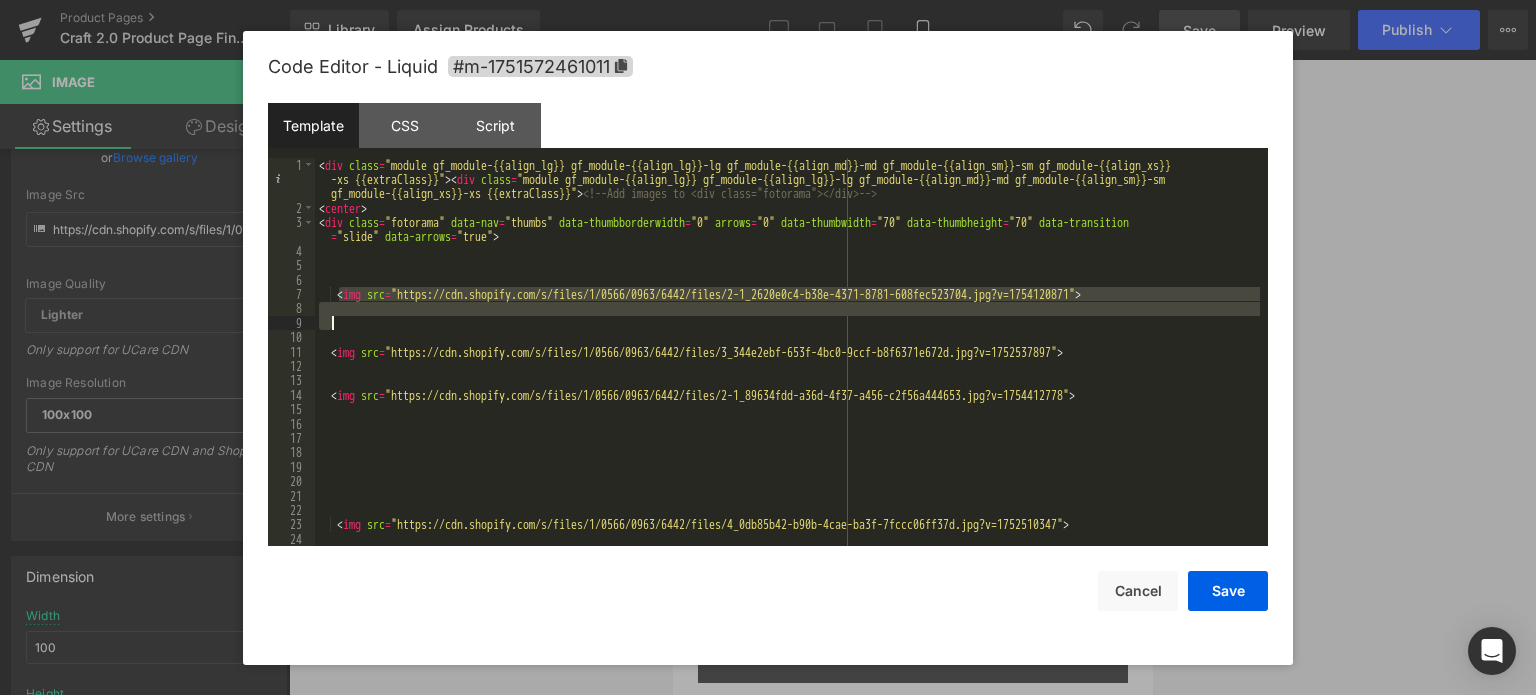 scroll, scrollTop: 120, scrollLeft: 0, axis: vertical 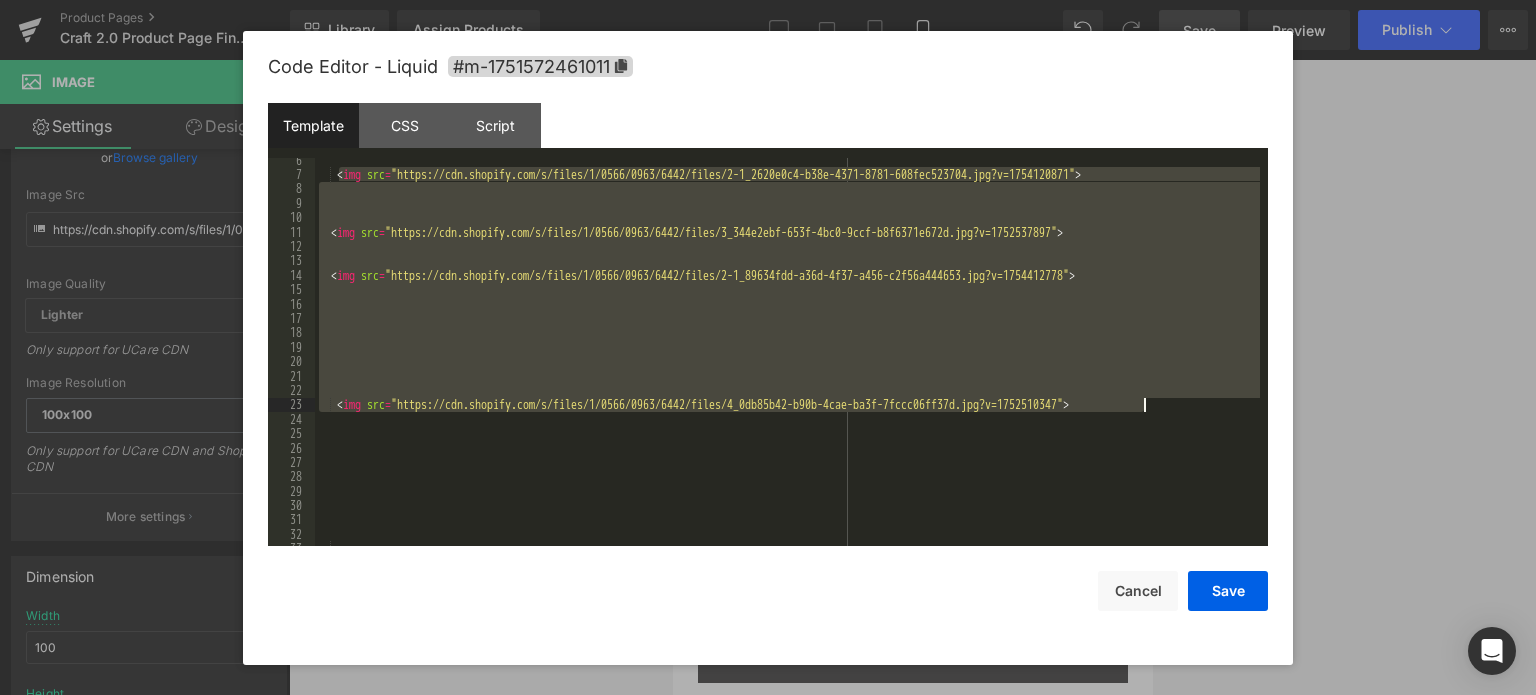 drag, startPoint x: 337, startPoint y: 294, endPoint x: 1188, endPoint y: 407, distance: 858.46954 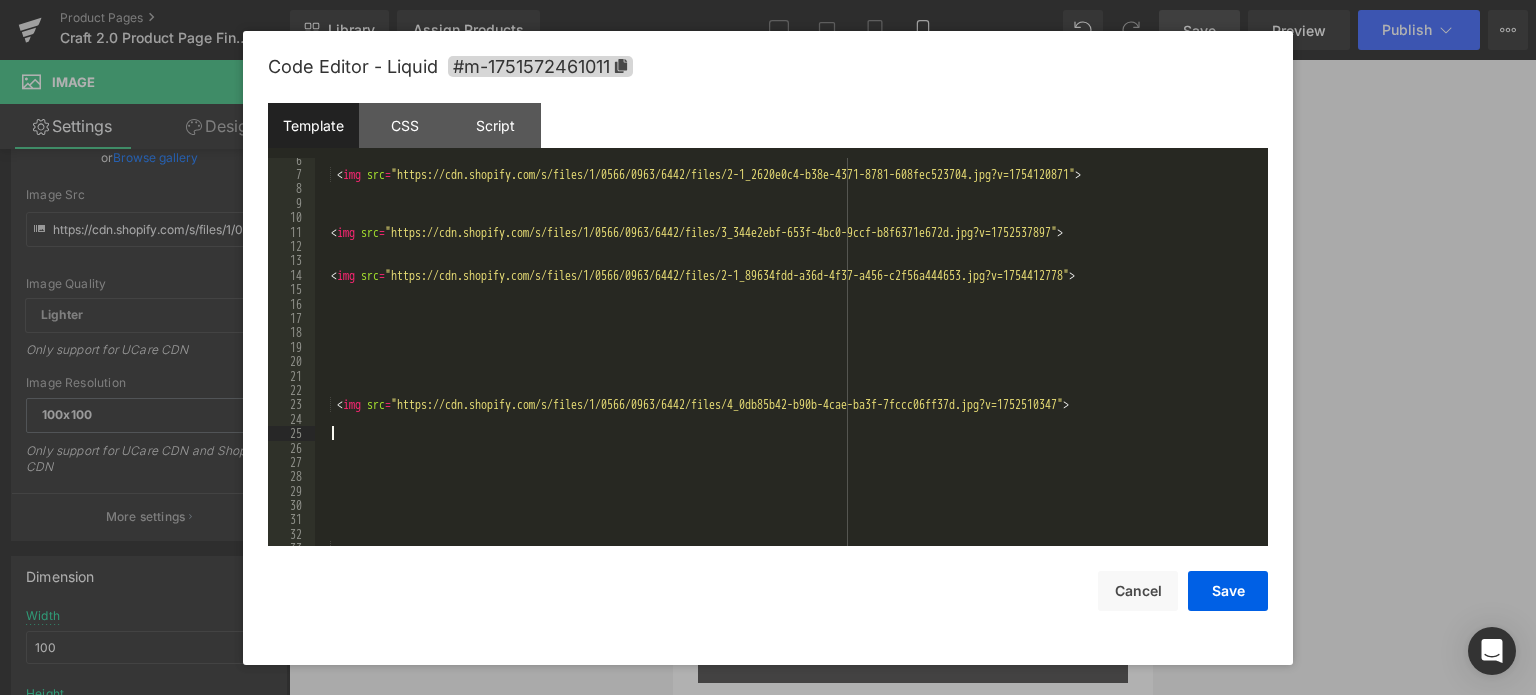 click on "< img   src = "https://cdn.shopify.com/s/files/1/0566/0963/6442/files/2-1_2620e0c4-b38e-4371-8781-608fec523704.jpg?v=1754120871" >             < img   src = "https://cdn.shopify.com/s/files/1/0566/0963/6442/files/3_344e2ebf-653f-4bc0-9ccf-b8f6371e672d.jpg?v=1752537897" >          < img   src = "https://cdn.shopify.com/s/files/1/0566/0963/6442/files/2-1_89634fdd-a36d-4f37-a456-c2f56a444653.jpg?v=1754412778" >                          < img   src = "https://cdn.shopify.com/s/files/1/0566/0963/6442/files/4_0db85b42-b90b-4cae-ba3f-7fccc06ff37d.jpg?v=1752510347" >" at bounding box center [787, 362] 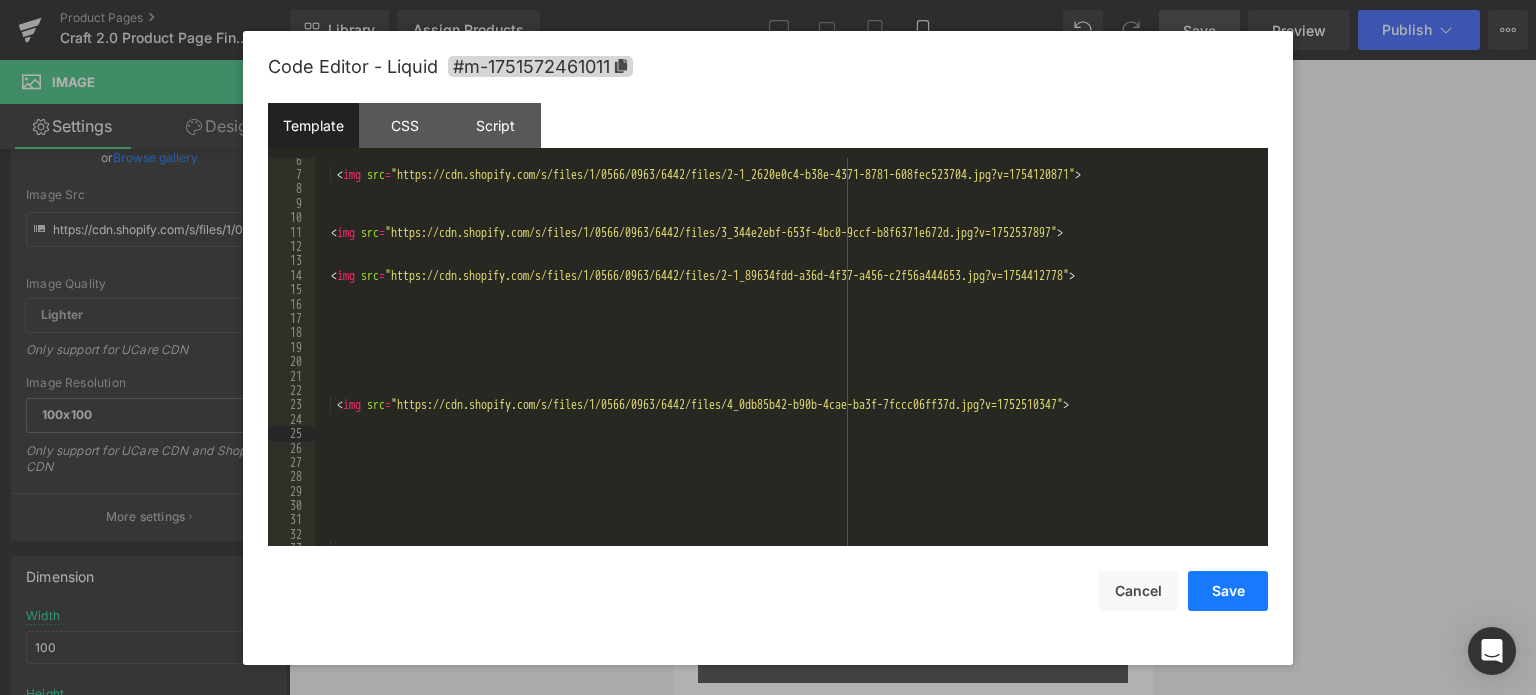 click on "Save" at bounding box center (1228, 591) 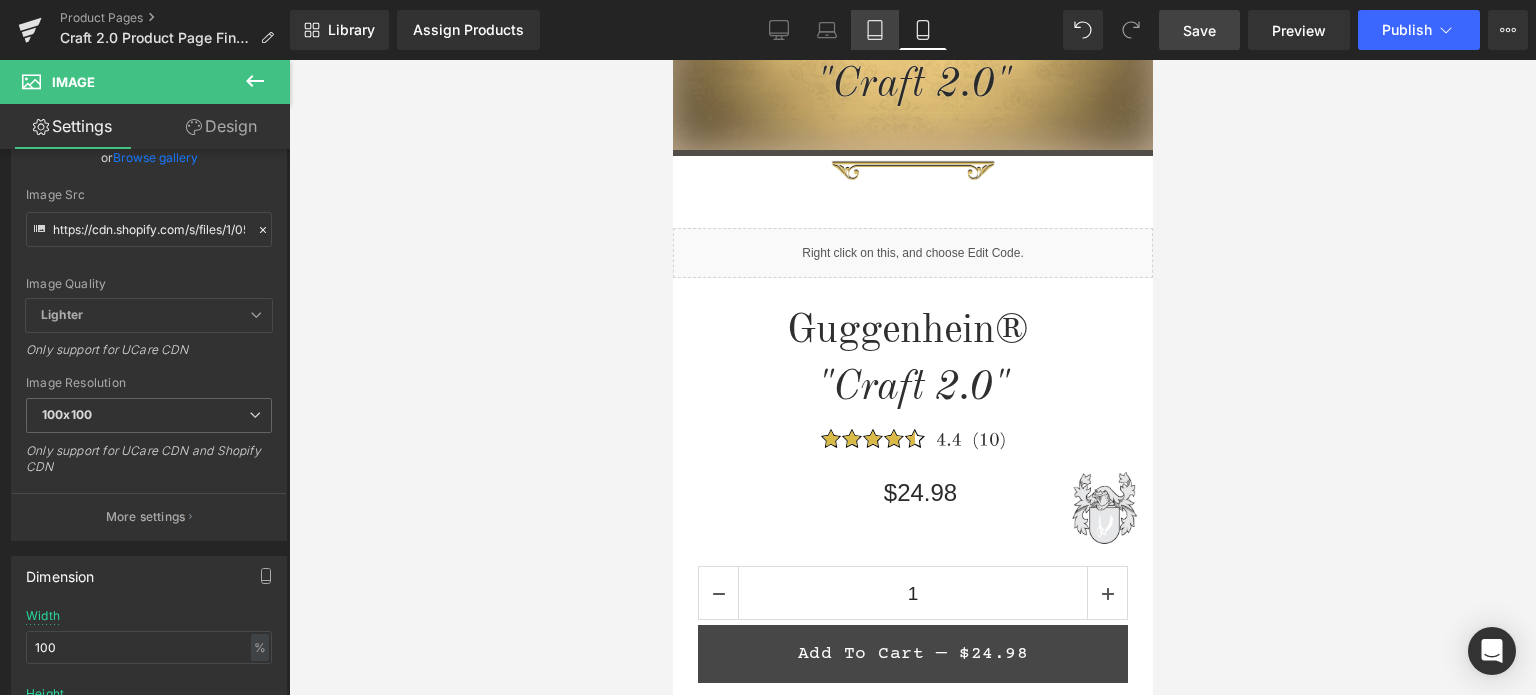 click 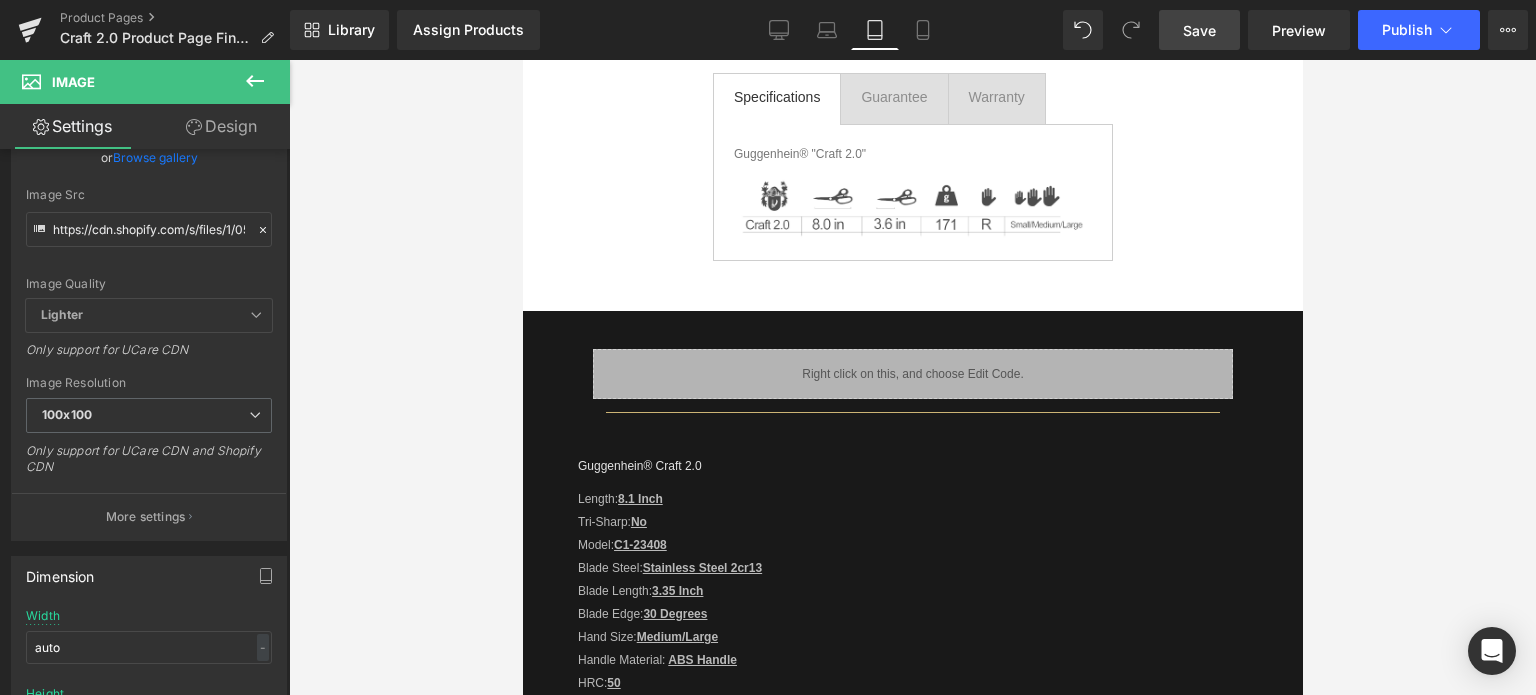 scroll, scrollTop: 0, scrollLeft: 0, axis: both 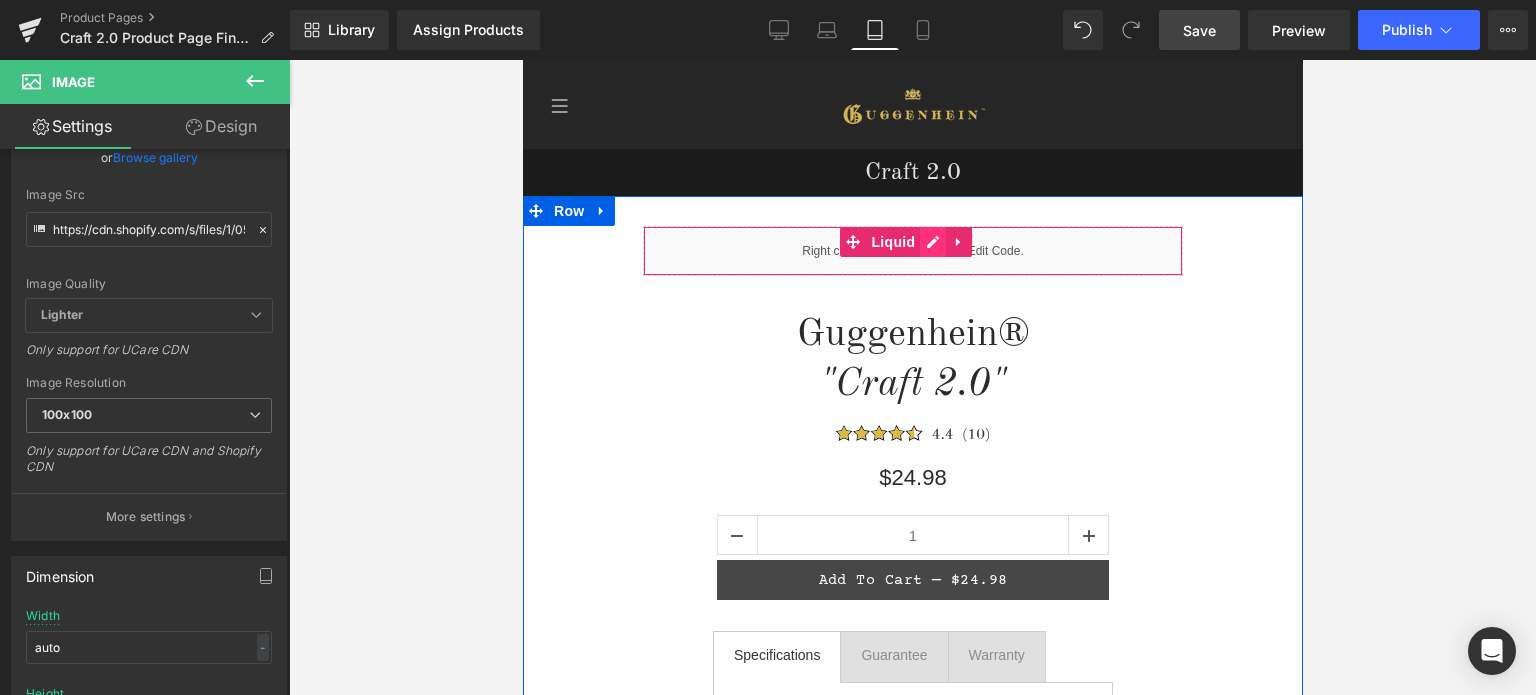 click on "Liquid" at bounding box center [912, 251] 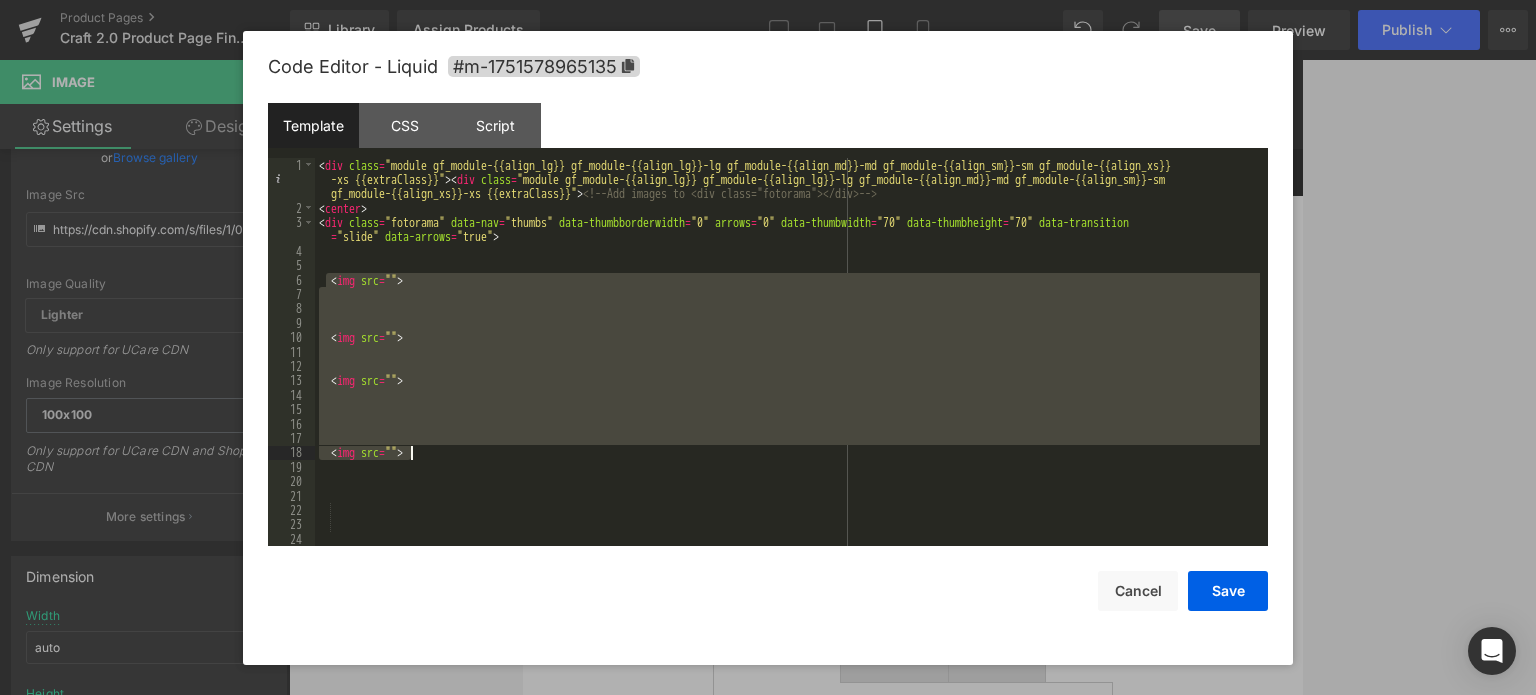 drag, startPoint x: 328, startPoint y: 279, endPoint x: 582, endPoint y: 463, distance: 313.6431 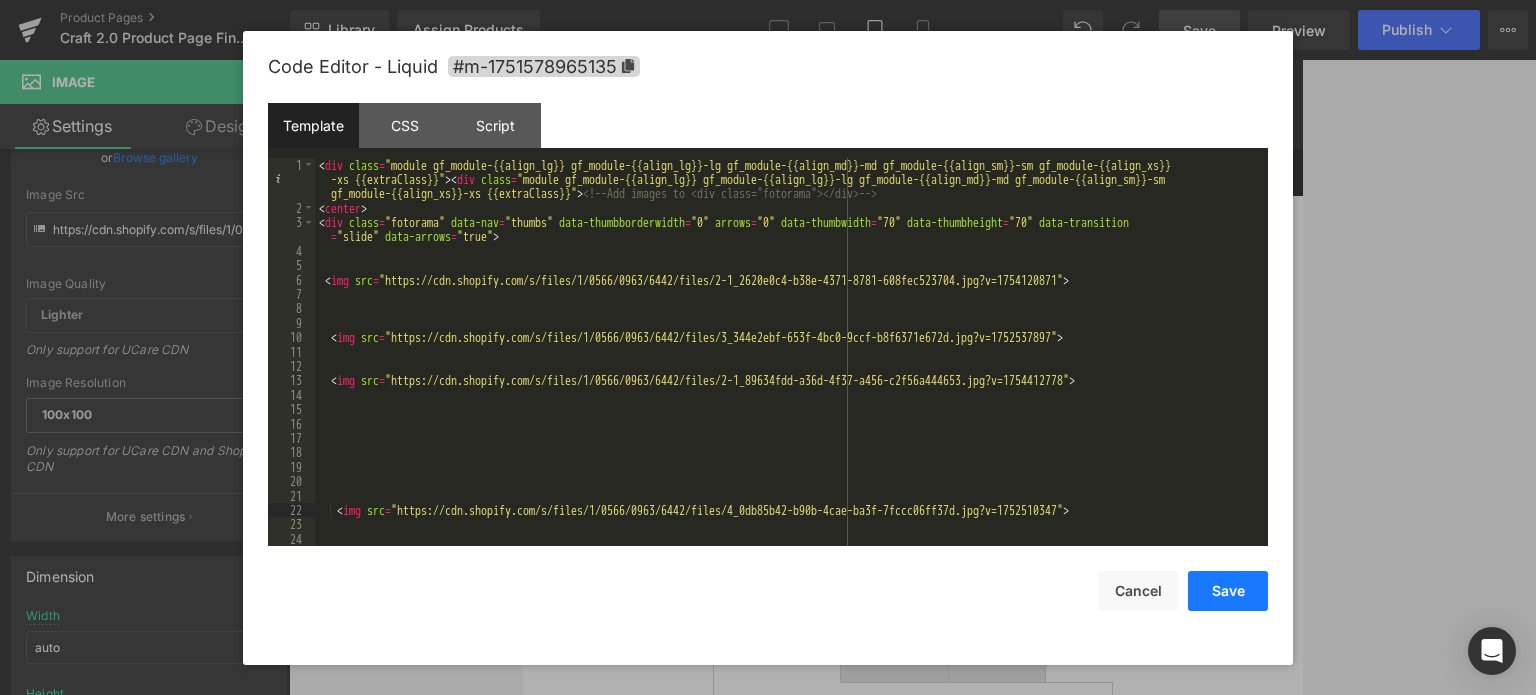 click on "Save" at bounding box center (1228, 591) 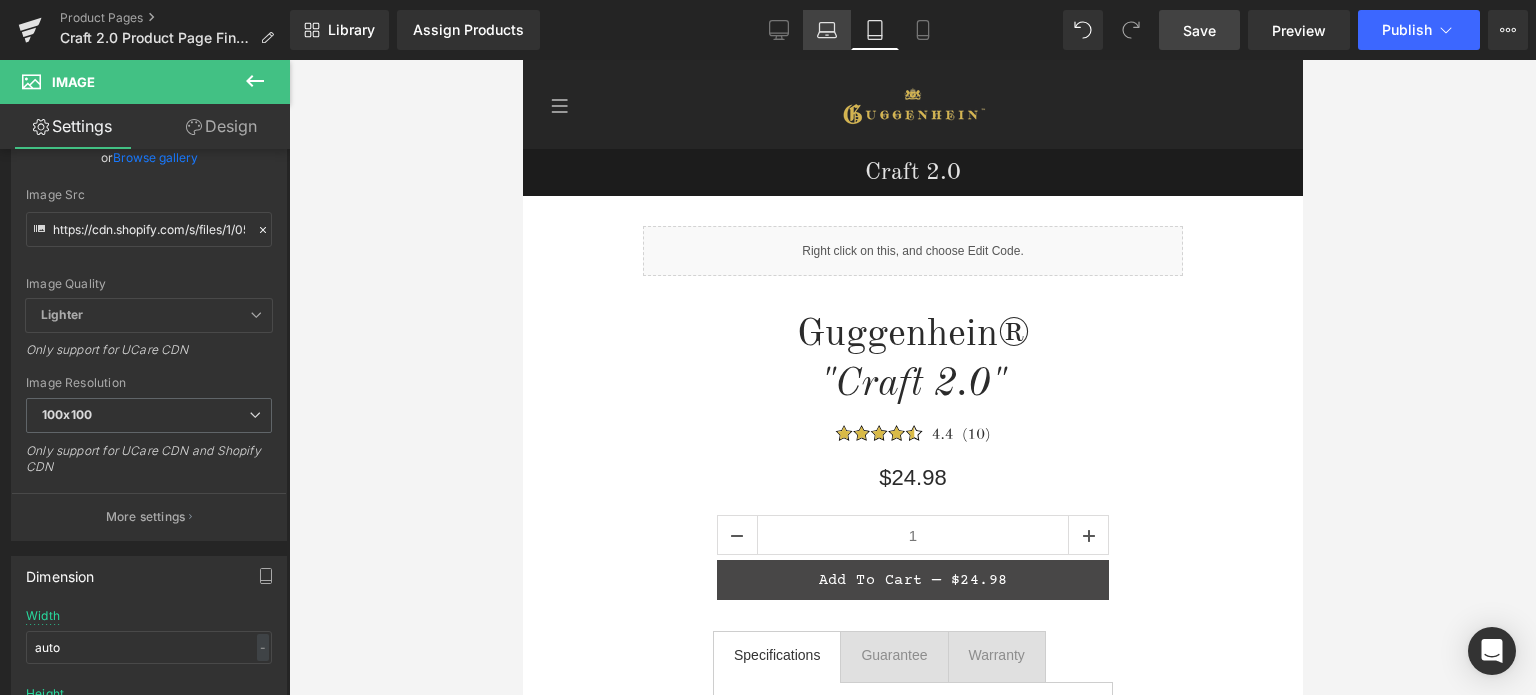 click 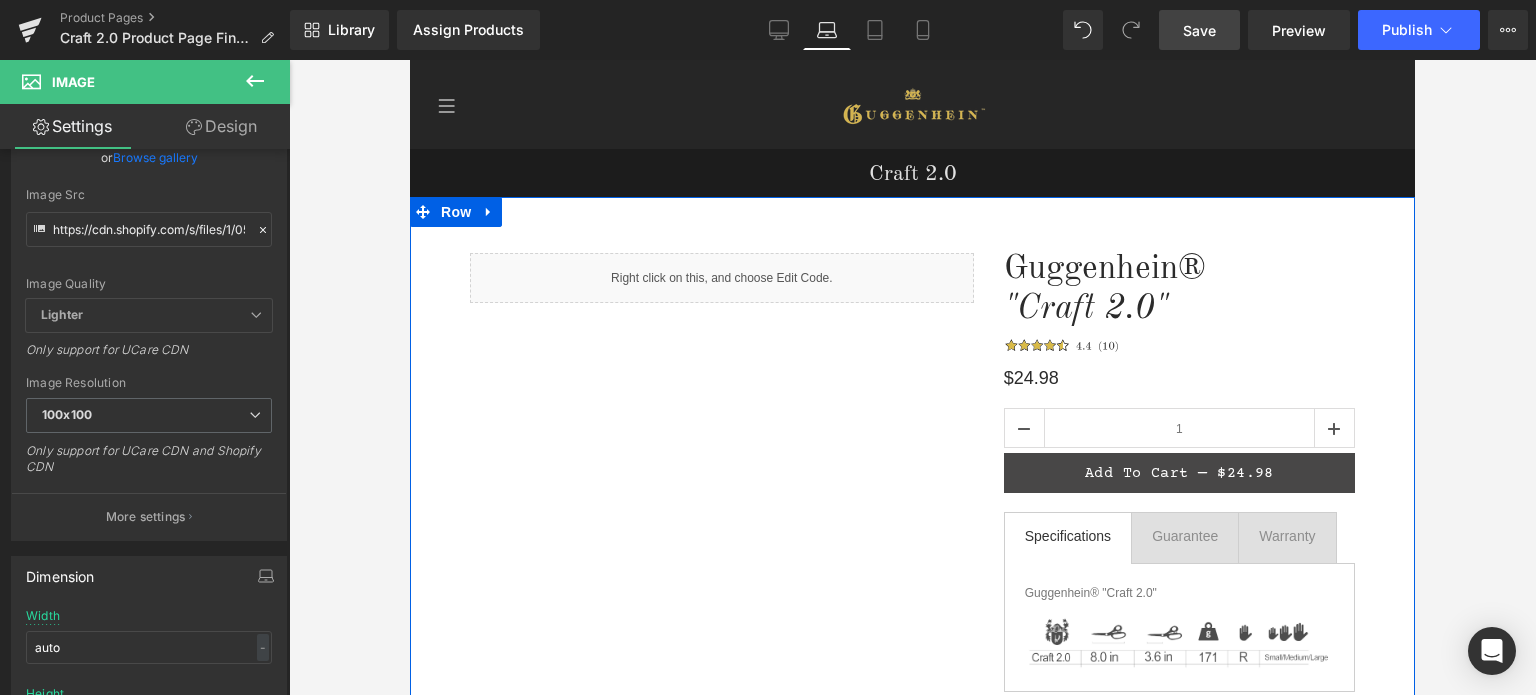 drag, startPoint x: 742, startPoint y: 270, endPoint x: 1155, endPoint y: 315, distance: 415.44434 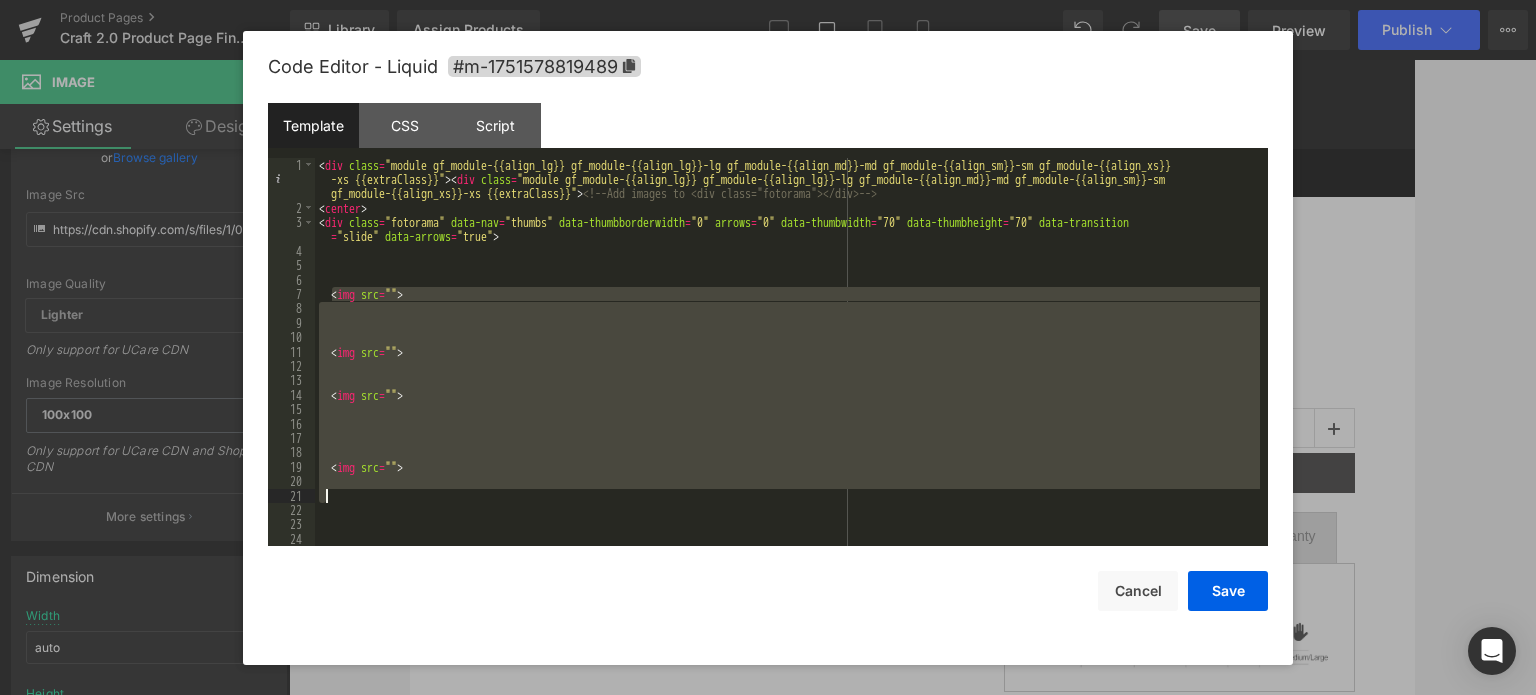 drag, startPoint x: 332, startPoint y: 293, endPoint x: 558, endPoint y: 489, distance: 299.15213 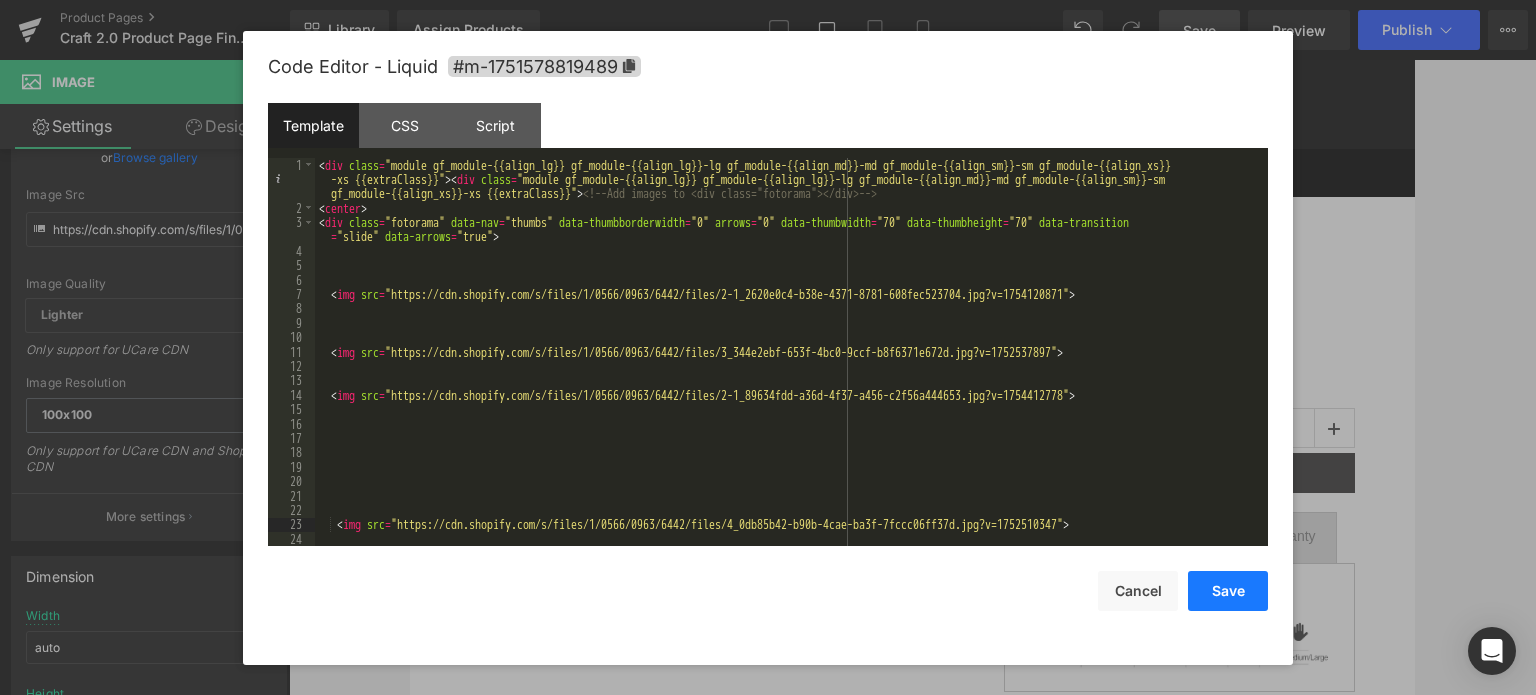 click on "Save" at bounding box center [1228, 591] 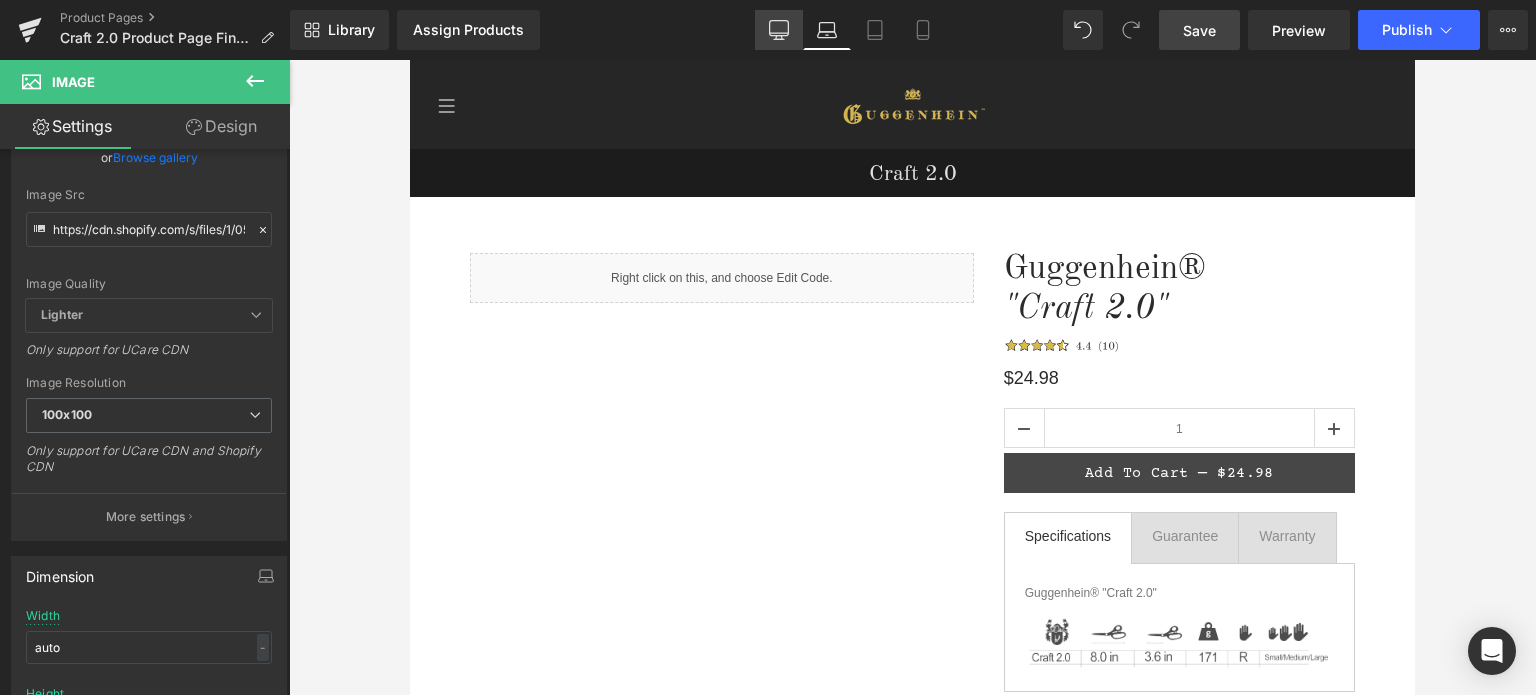click 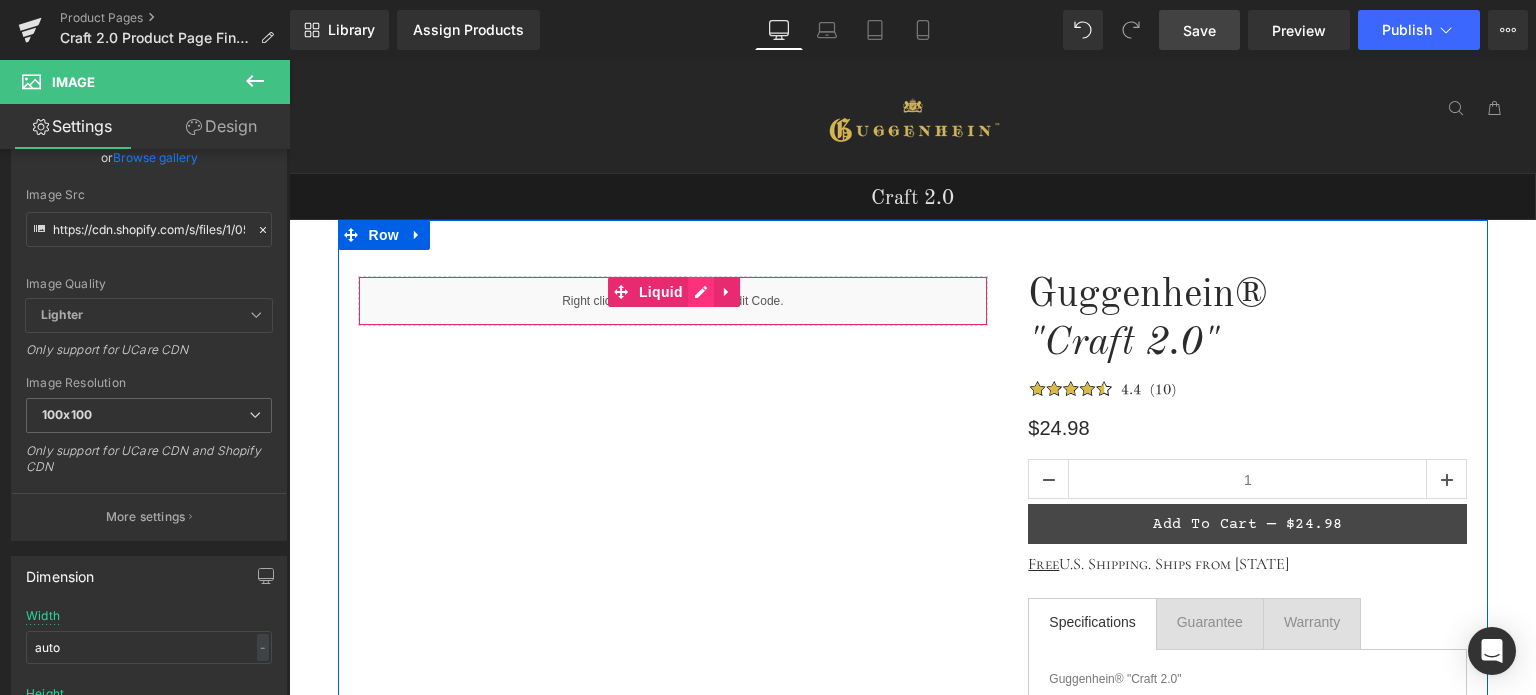 click on "Liquid" at bounding box center (673, 301) 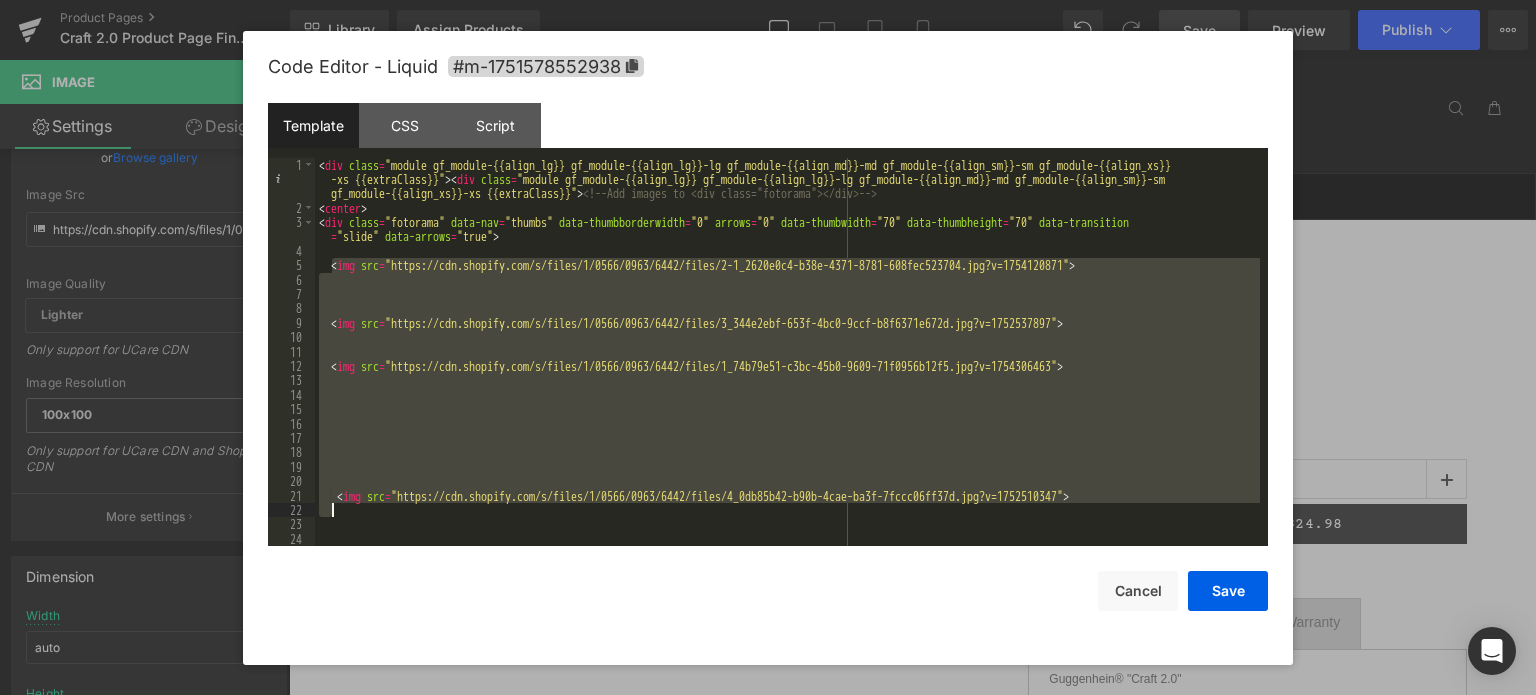 drag, startPoint x: 330, startPoint y: 264, endPoint x: 1112, endPoint y: 518, distance: 822.2165 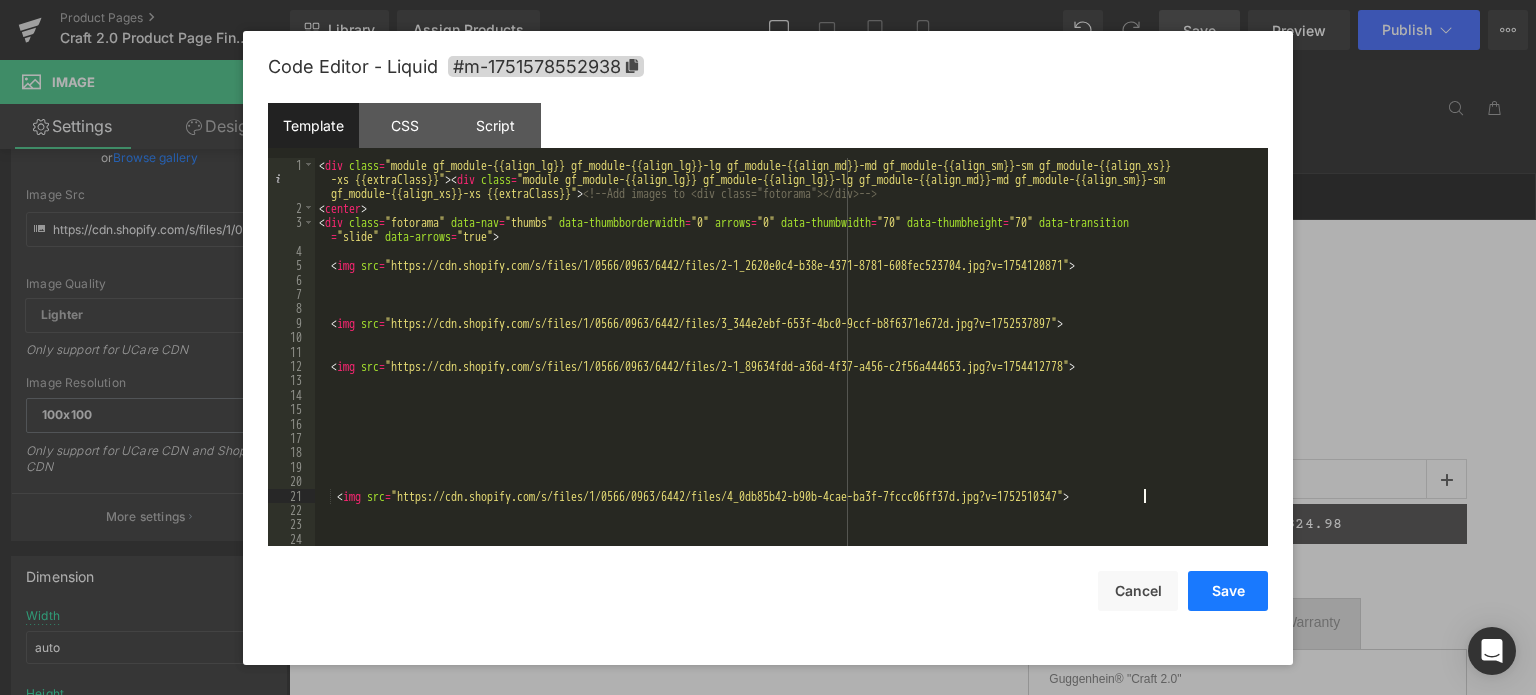 click on "Save" at bounding box center (1228, 591) 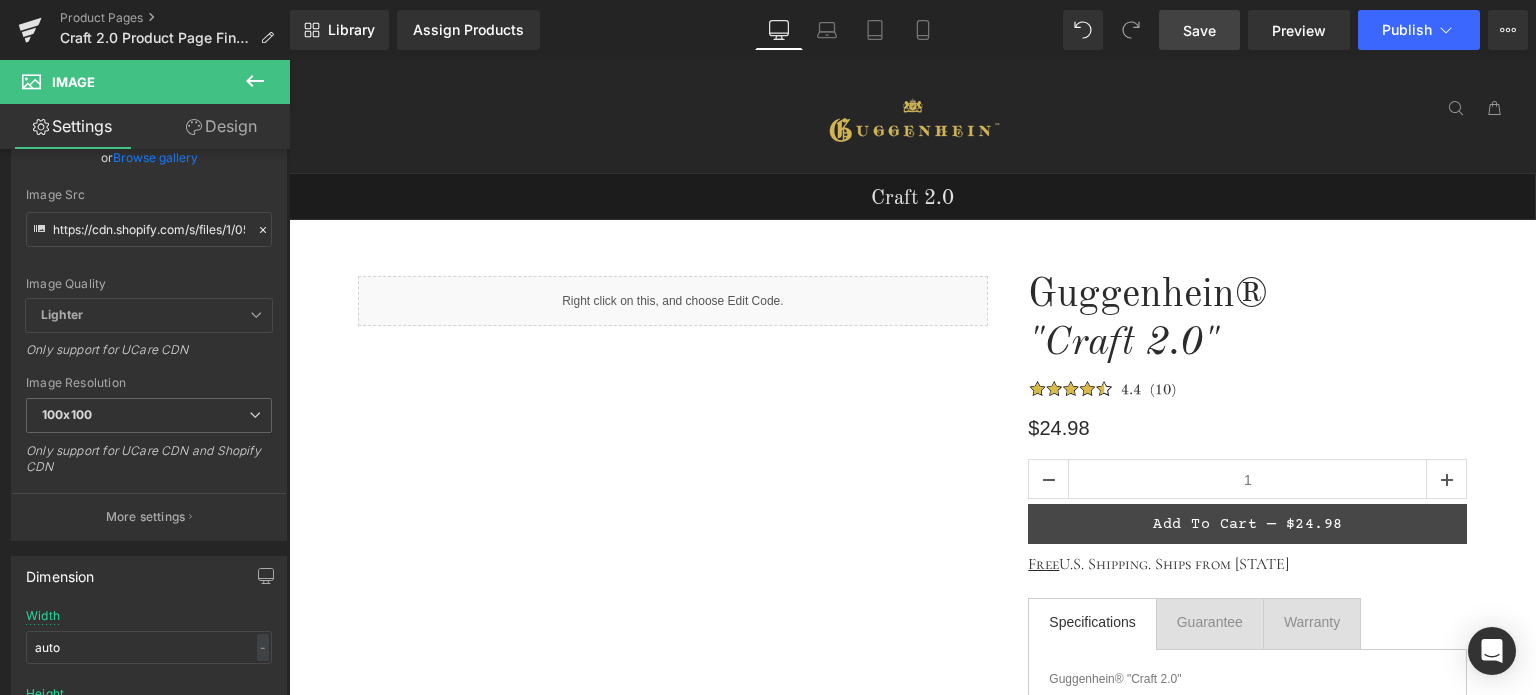 click on "Save" at bounding box center (1199, 30) 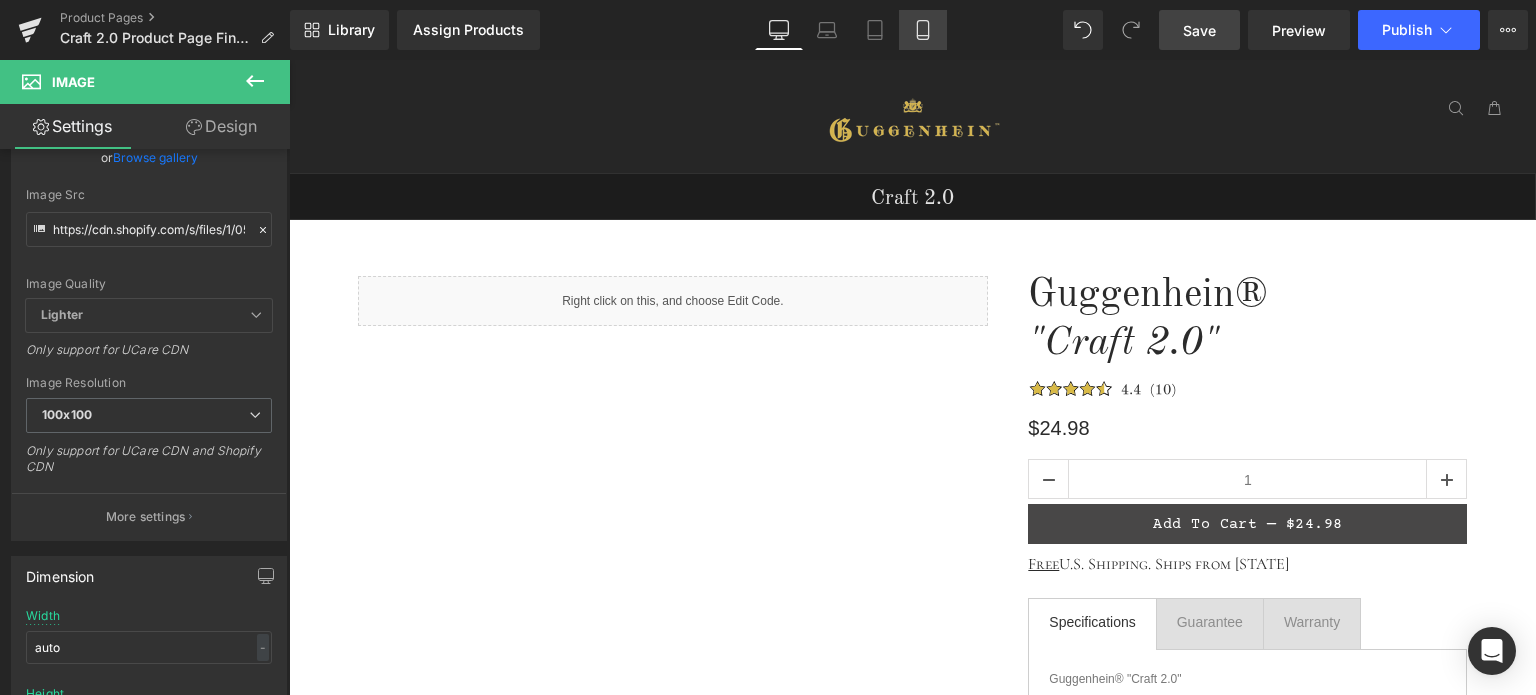 click 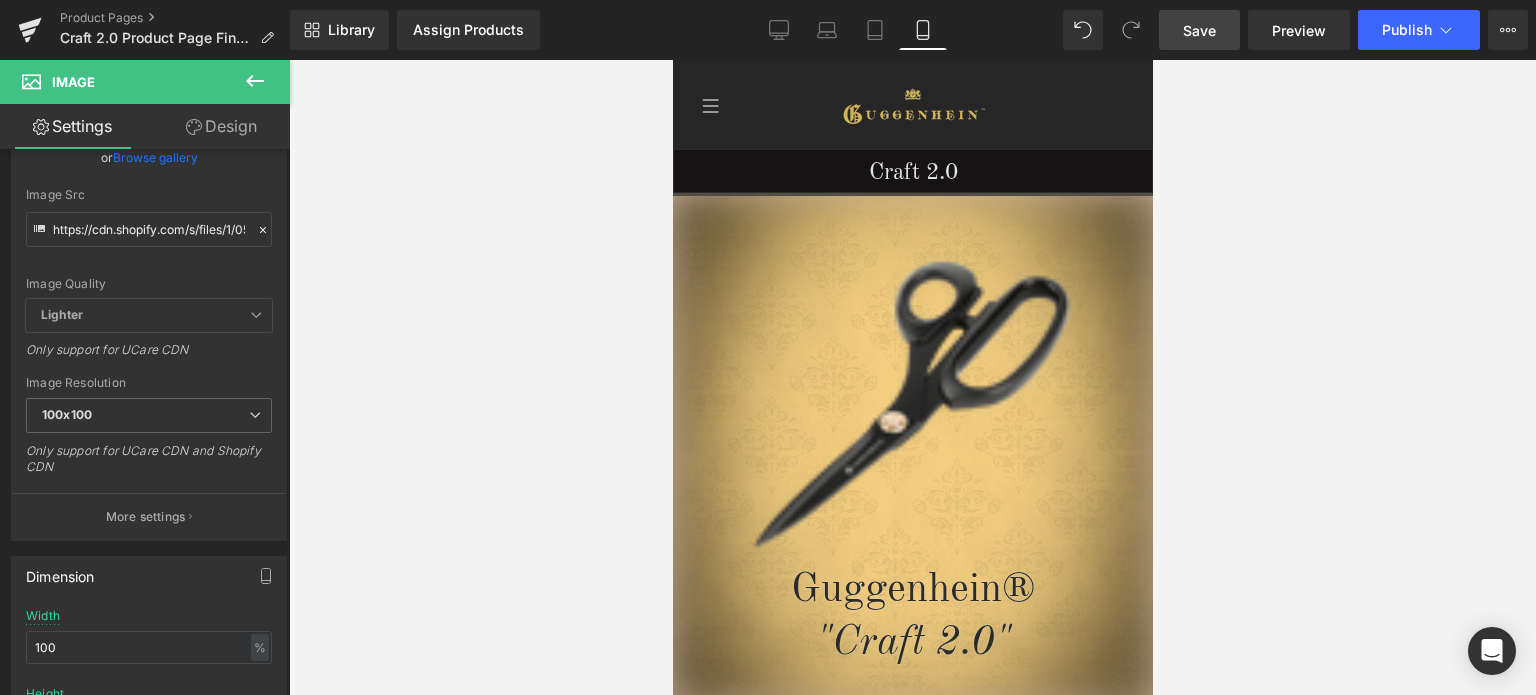 scroll, scrollTop: 1262, scrollLeft: 0, axis: vertical 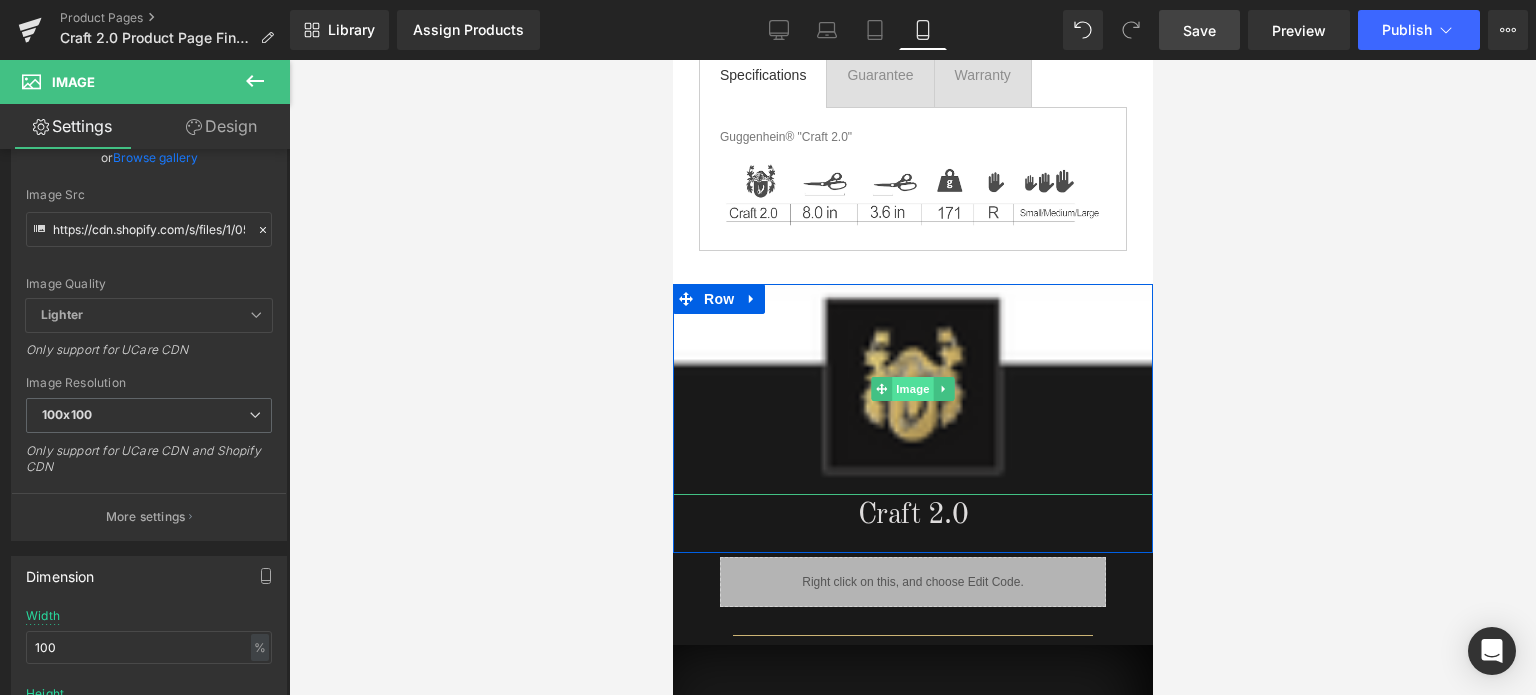 click on "Image" at bounding box center [912, 389] 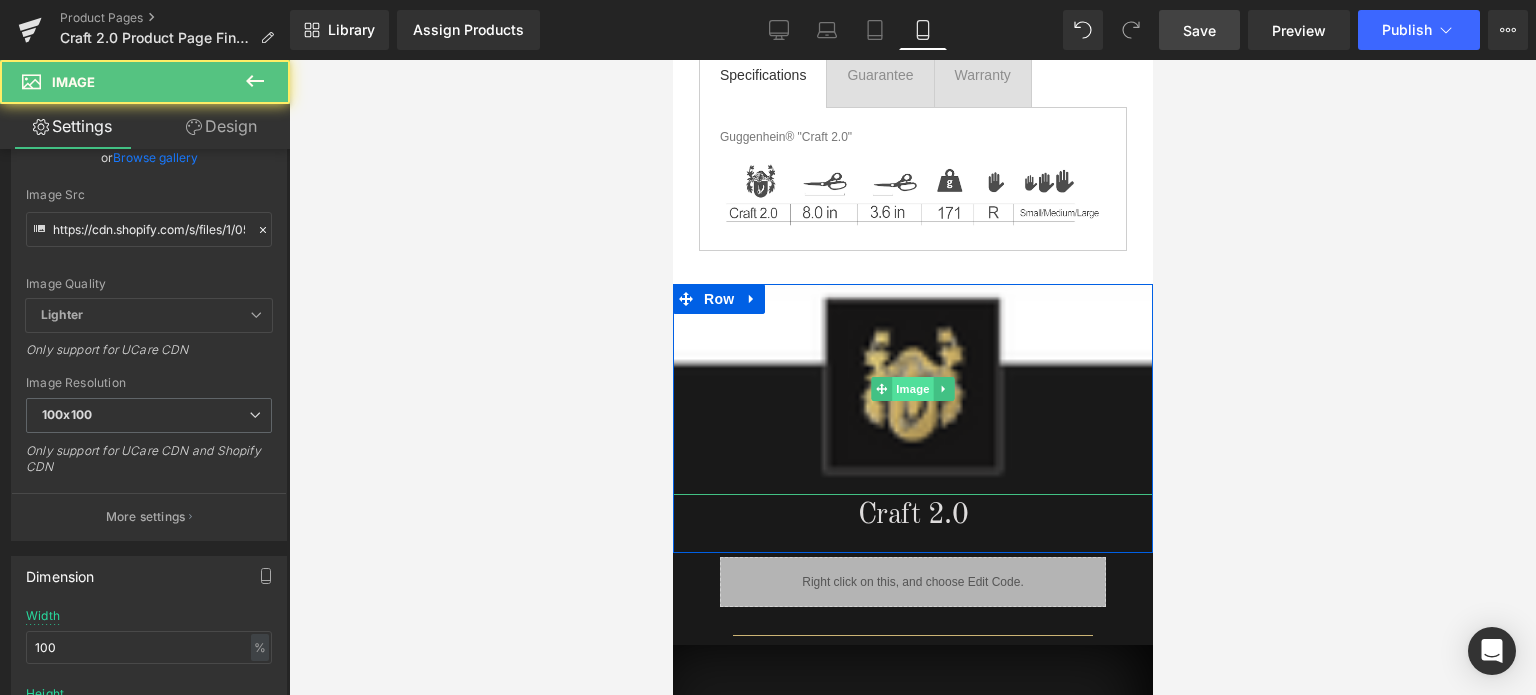 click on "Image" at bounding box center [912, 389] 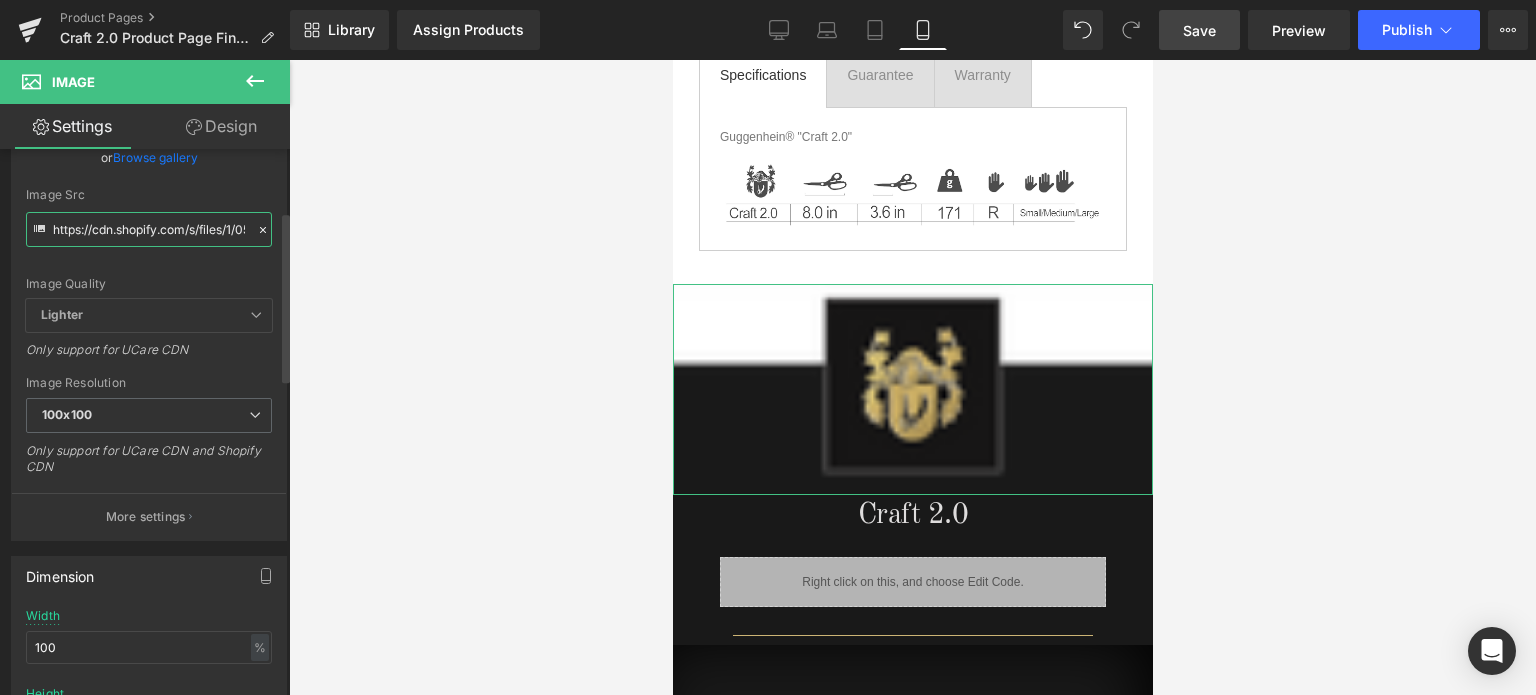 click on "https://cdn.shopify.com/s/files/1/0566/0963/6442/files/2_cb1da328-3bea-4646-80a1-596690c83868_100x100.png?v=1754418193" at bounding box center (149, 229) 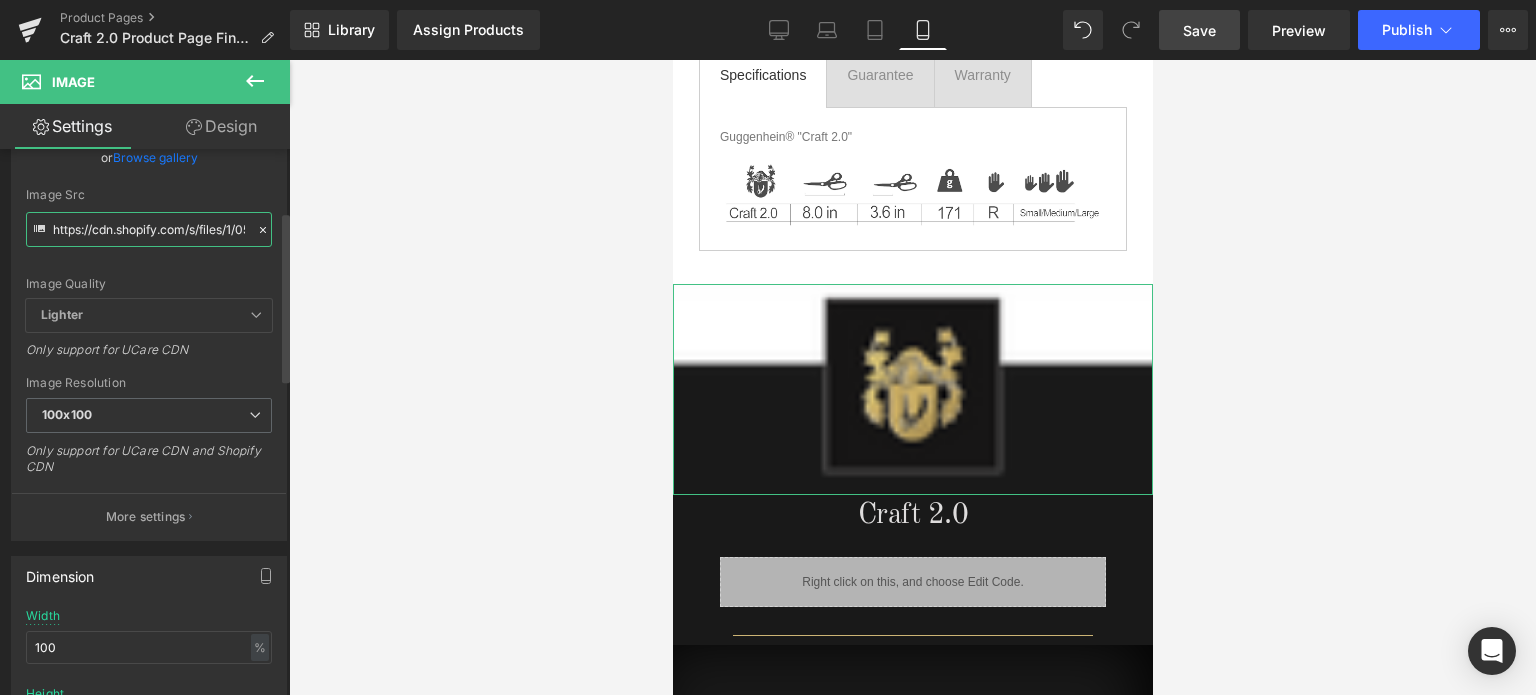 paste on "3_efc24c17-892c-4b1d-8e3e-c7dec1f031e0.png?v=1754418610" 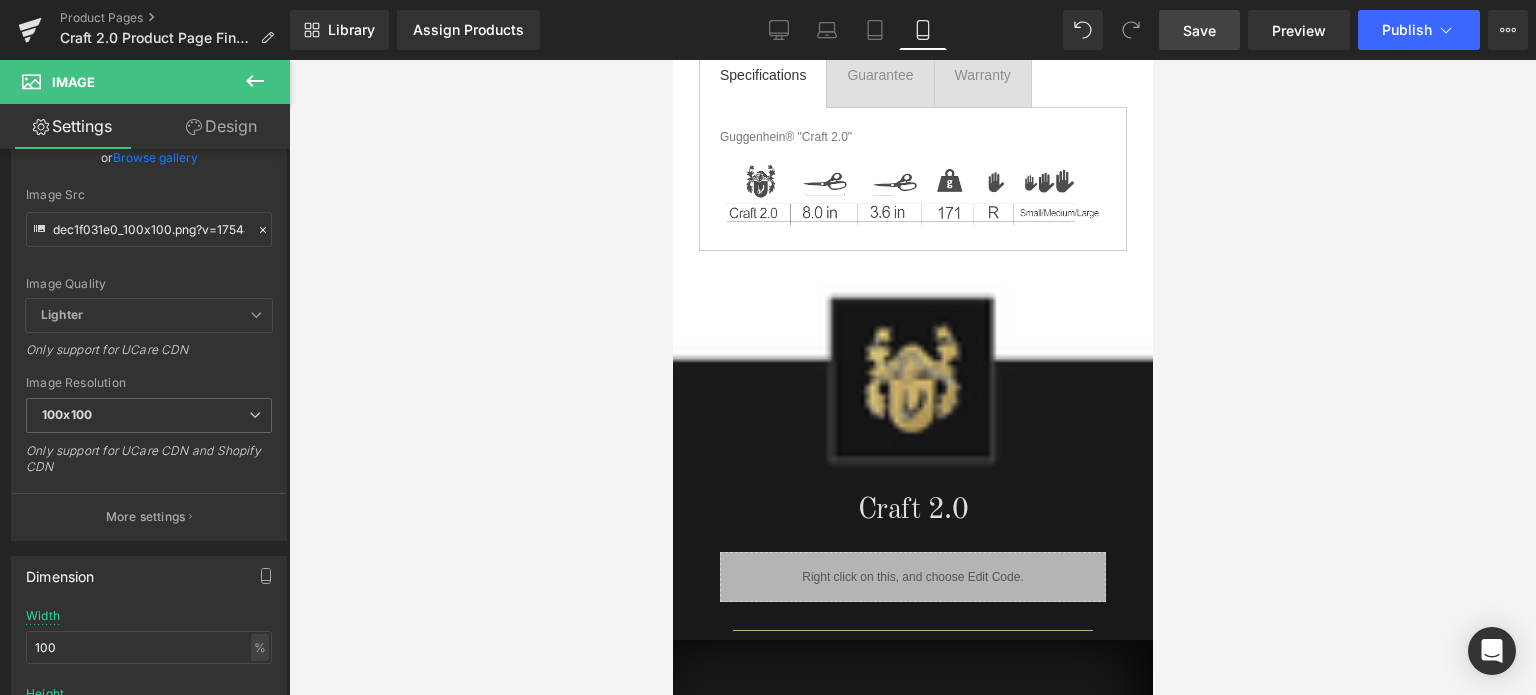 click on "Save" at bounding box center [1199, 30] 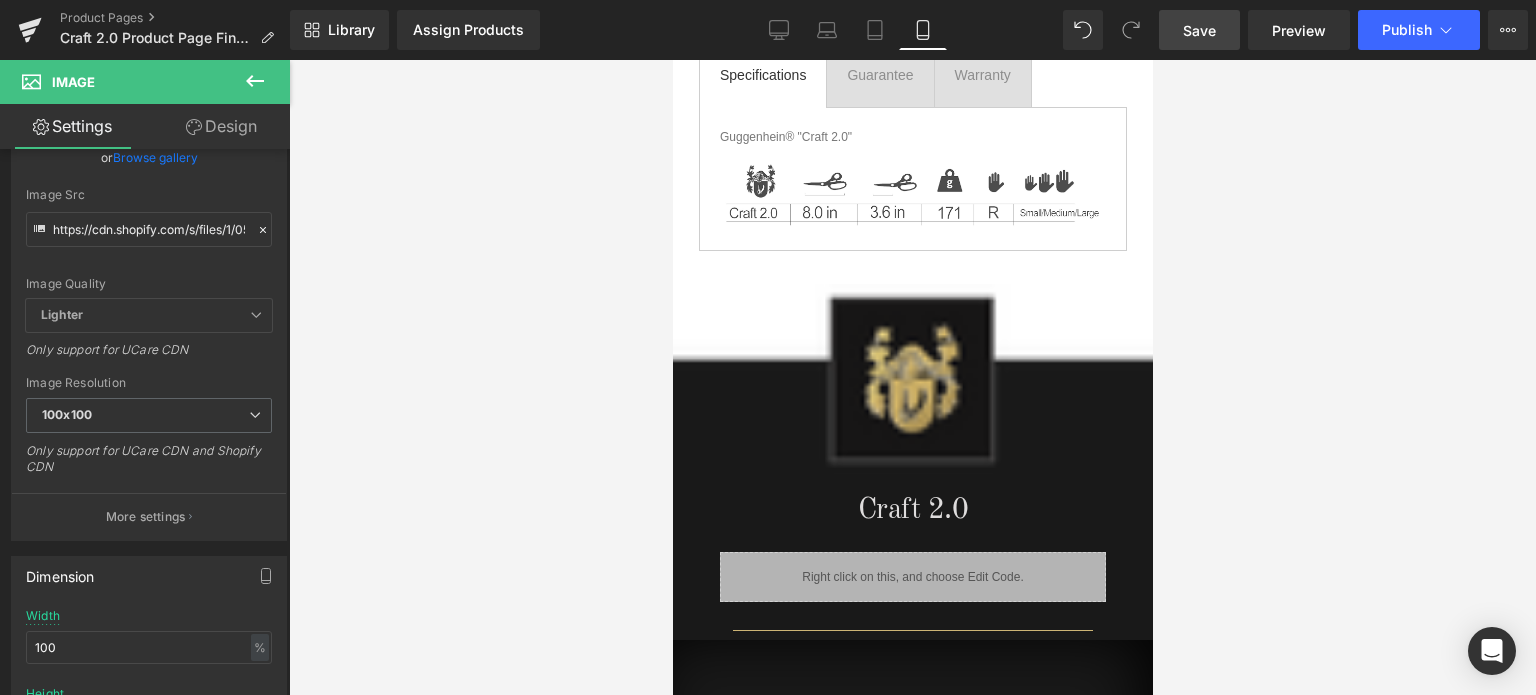 click on "Save" at bounding box center (1199, 30) 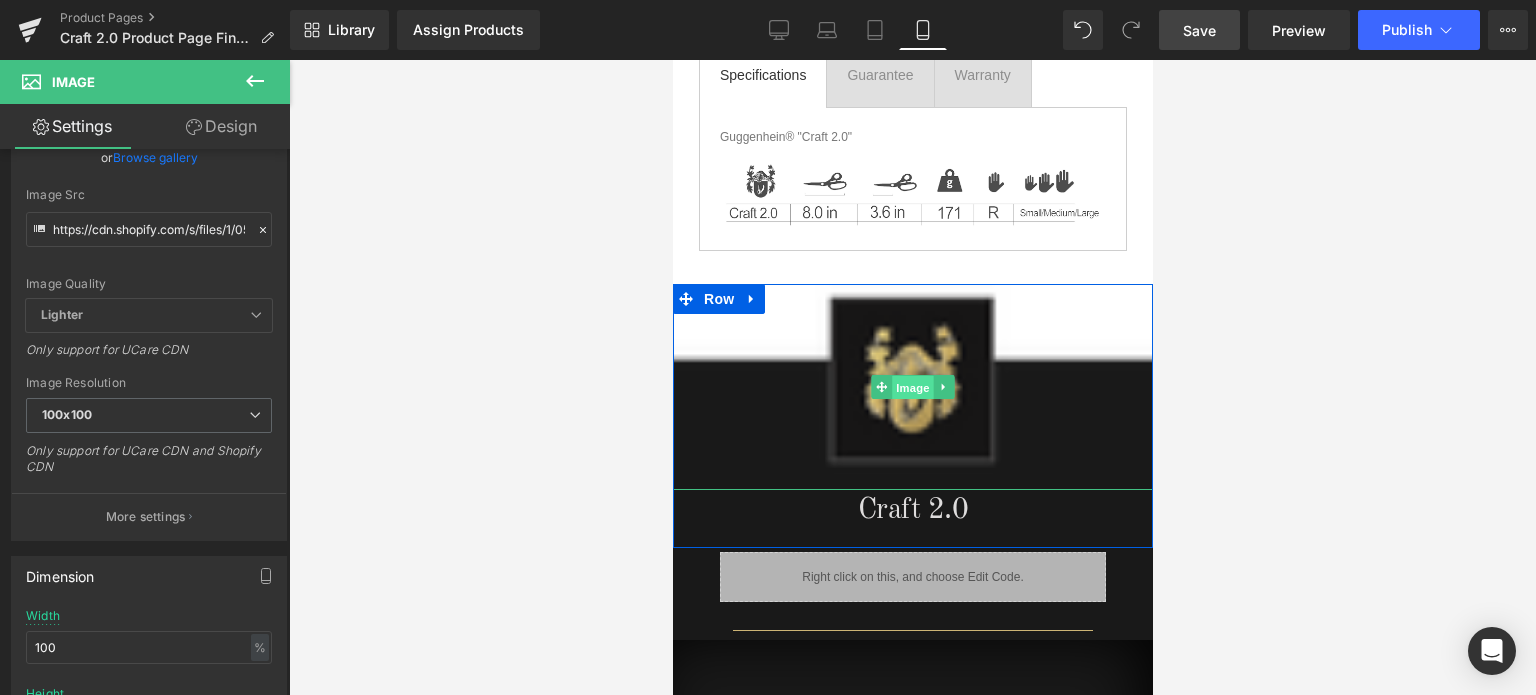 click on "Image" at bounding box center [912, 388] 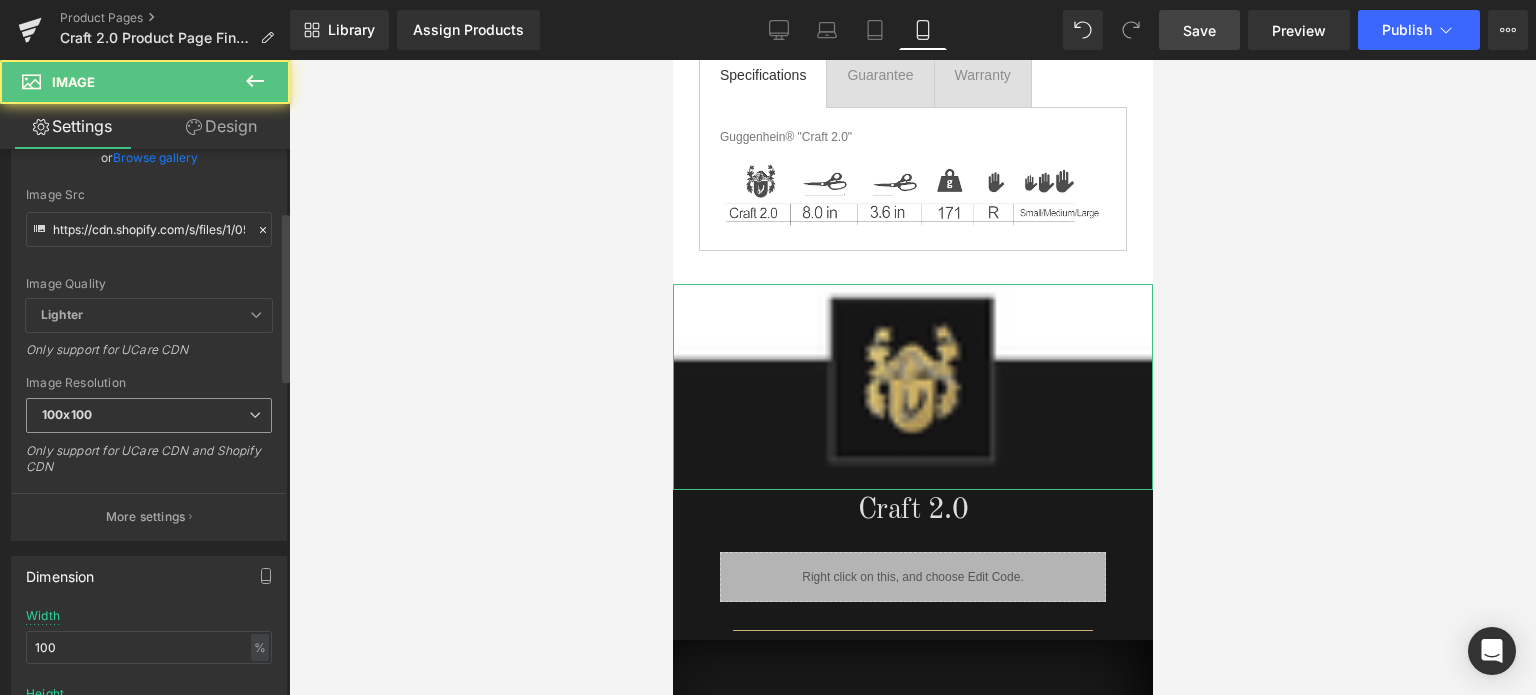 click on "100x100" at bounding box center [149, 415] 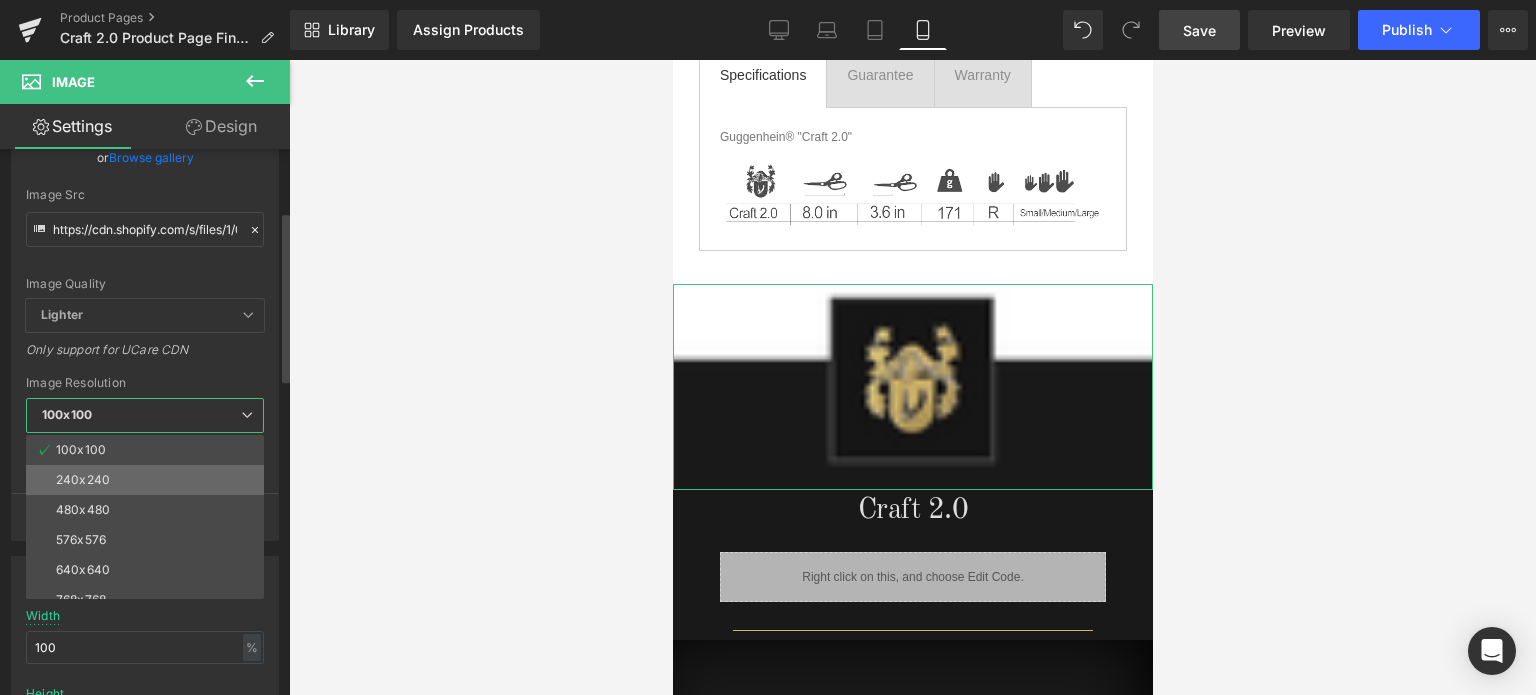 click on "240x240" at bounding box center (149, 480) 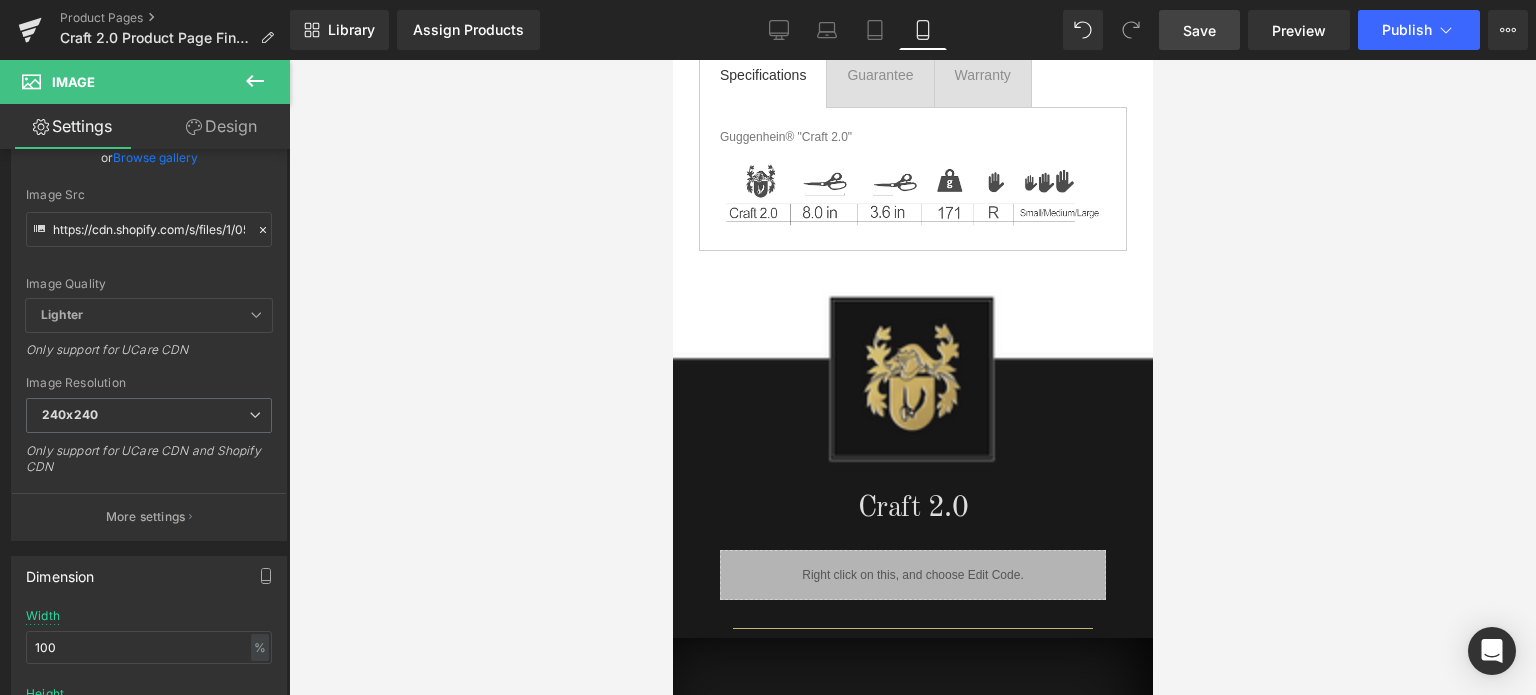 click on "Save" at bounding box center [1199, 30] 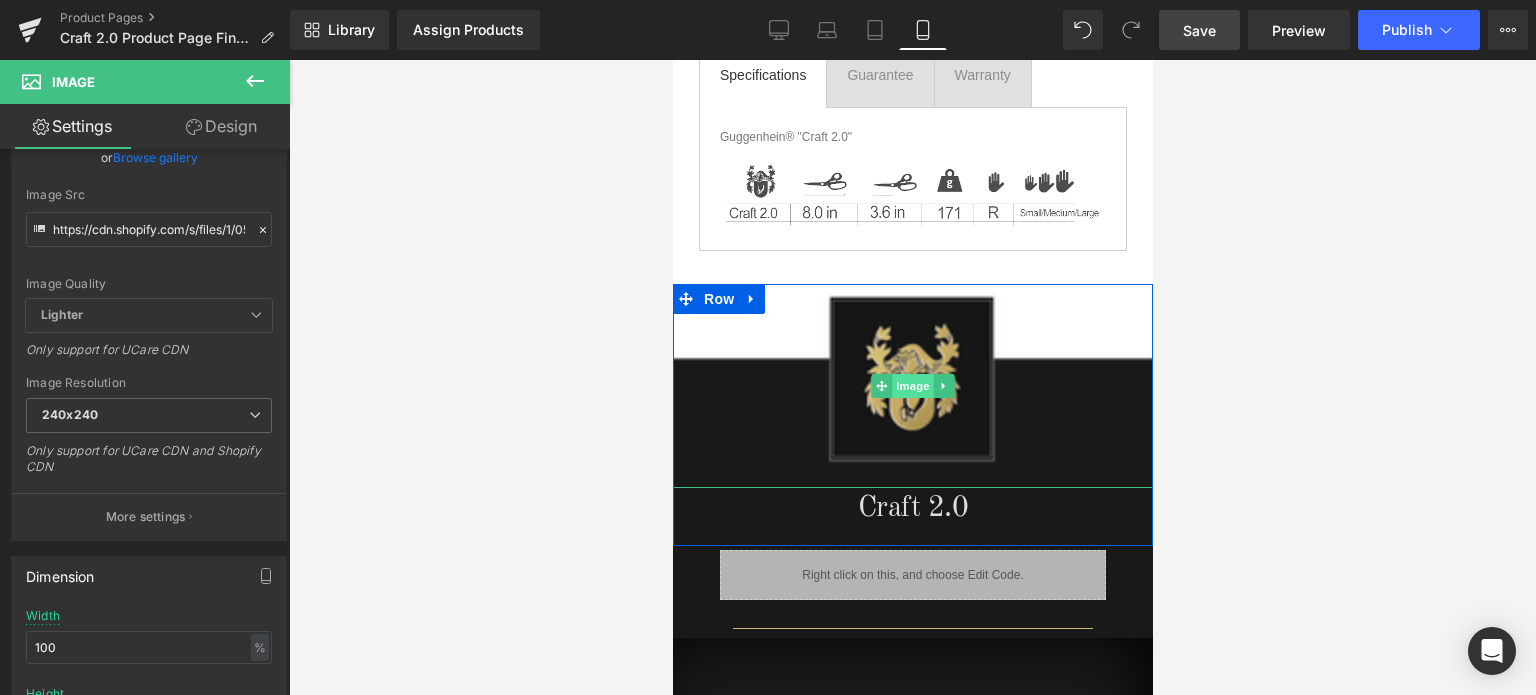 click on "Image" at bounding box center [912, 386] 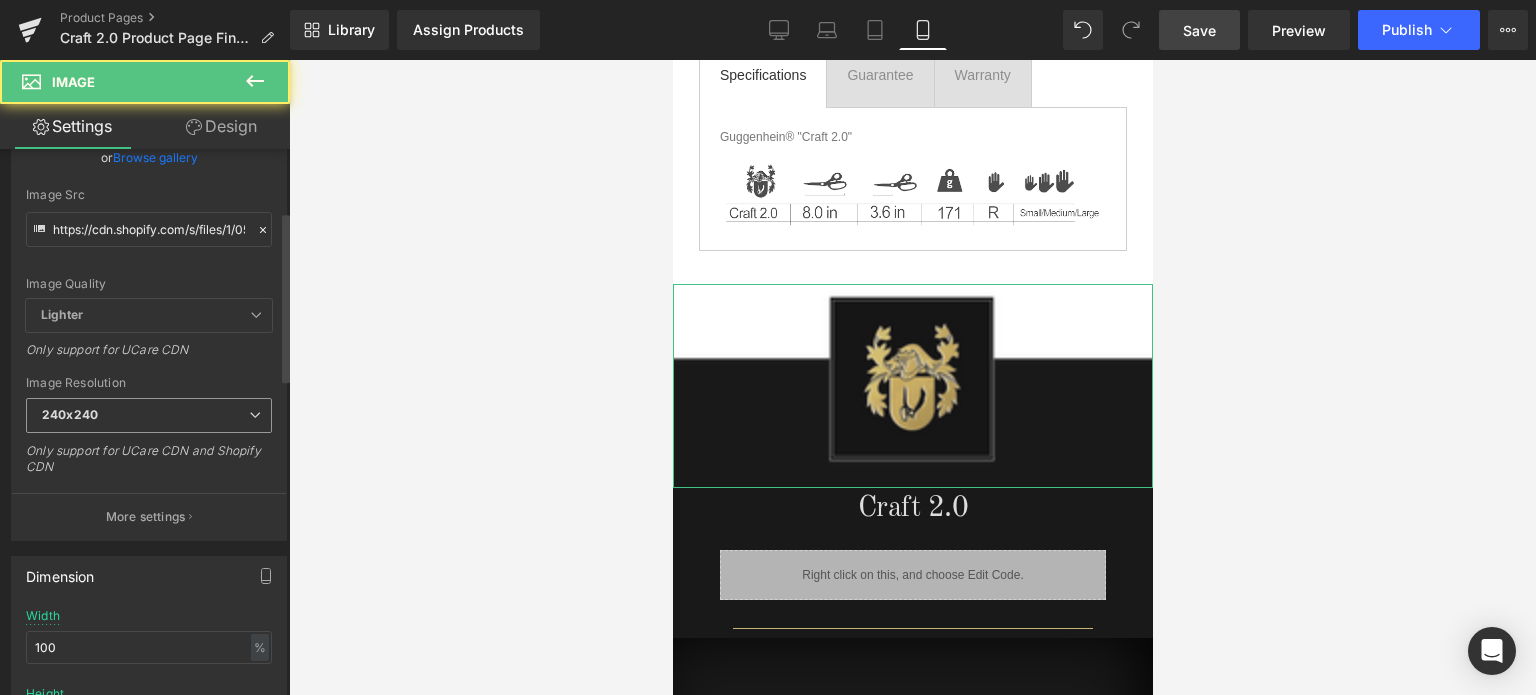 click on "240x240" at bounding box center [149, 415] 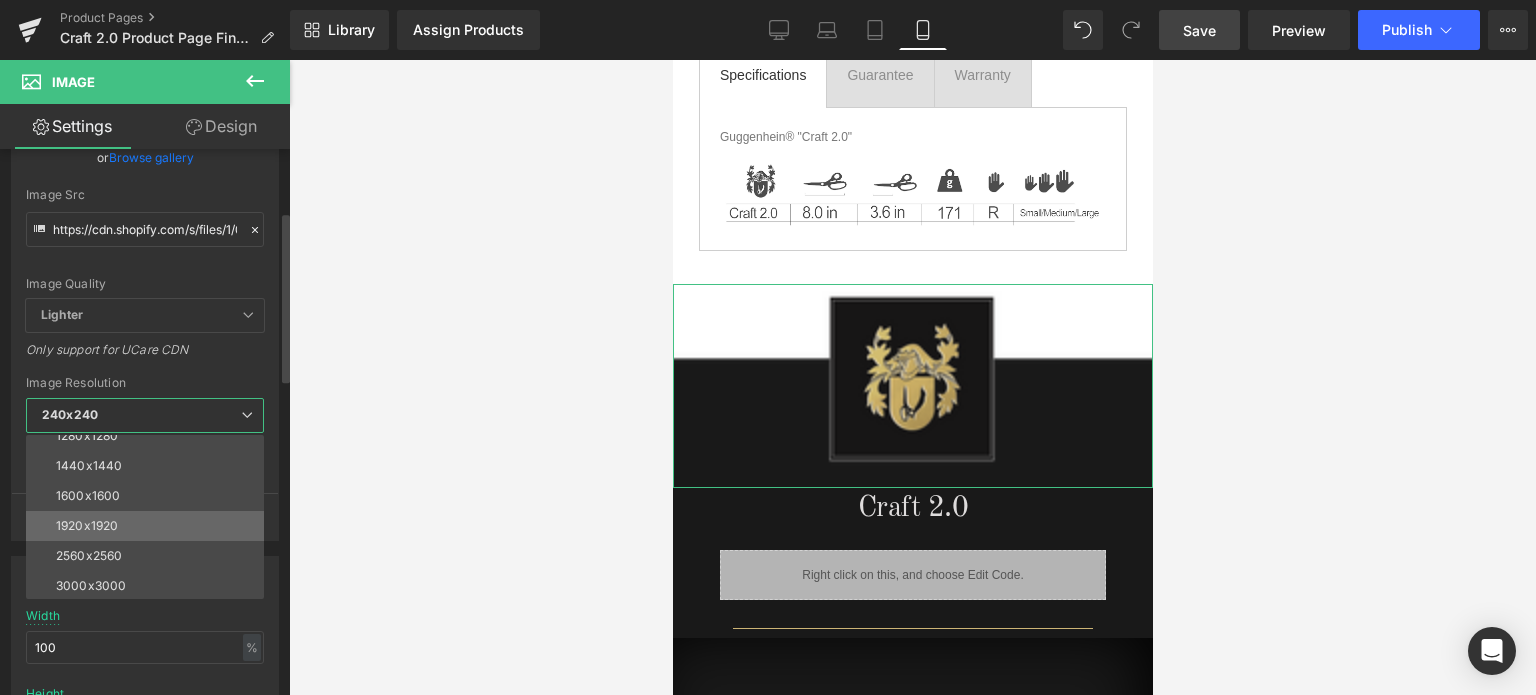 scroll, scrollTop: 286, scrollLeft: 0, axis: vertical 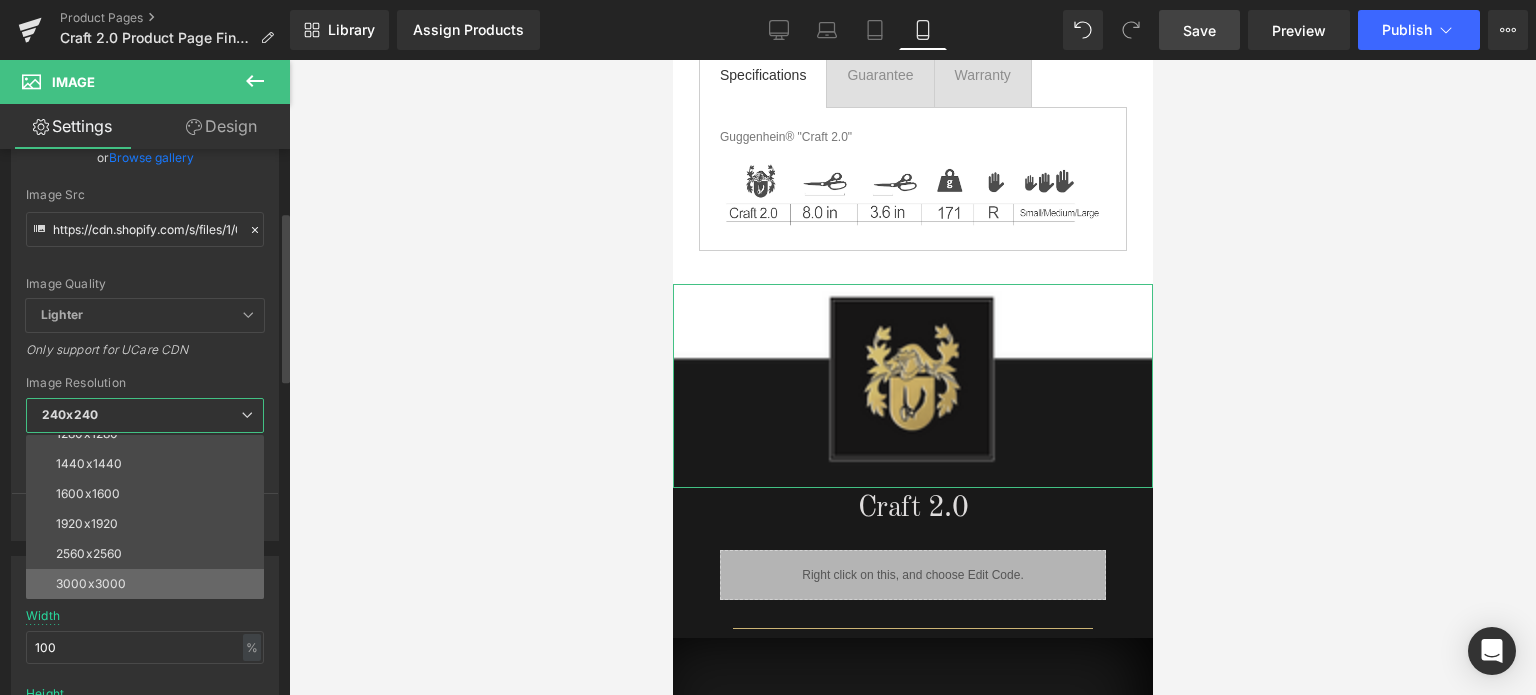 click on "3000x3000" at bounding box center [91, 584] 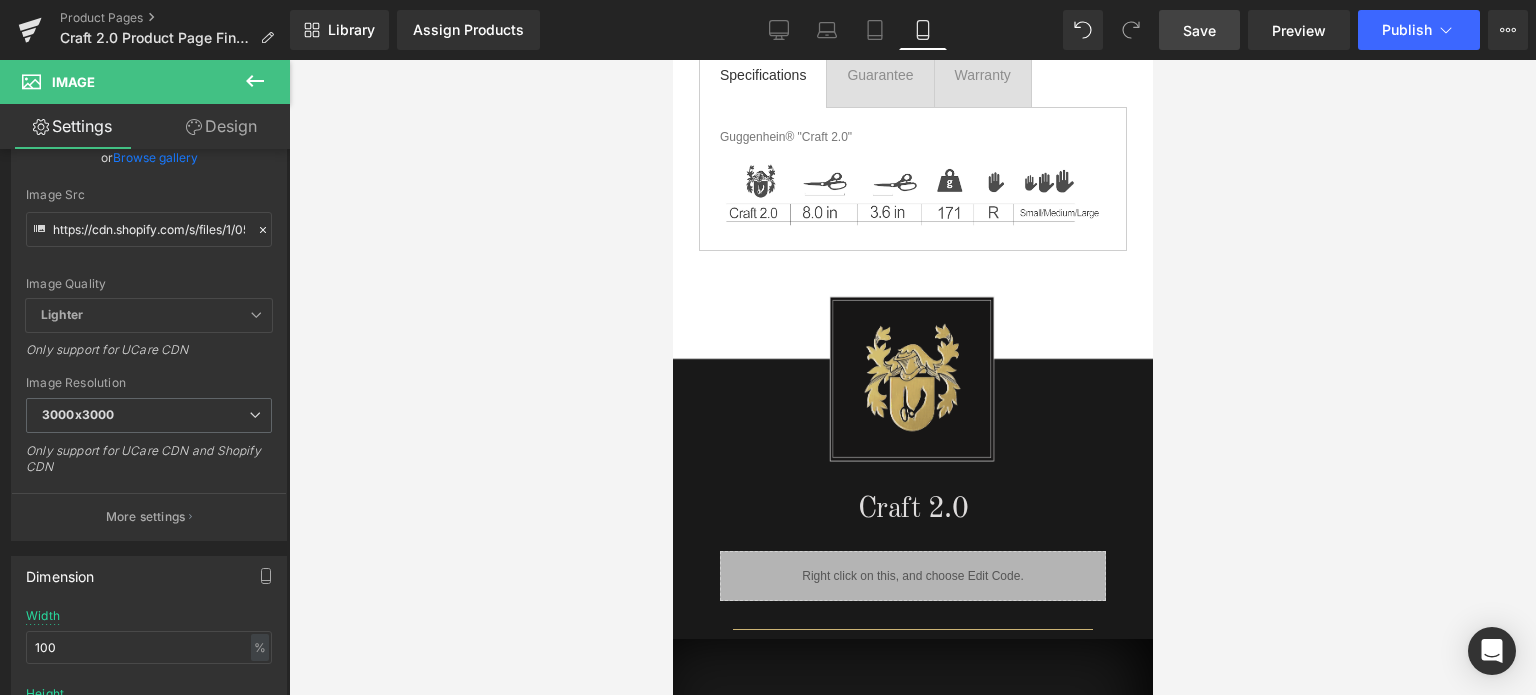 type on "https://cdn.shopify.com/s/files/1/0566/0963/6442/files/3_efc24c17-892c-4b1d-8e3e-c7dec1f031e0_3000x3000.png?v=1754418610" 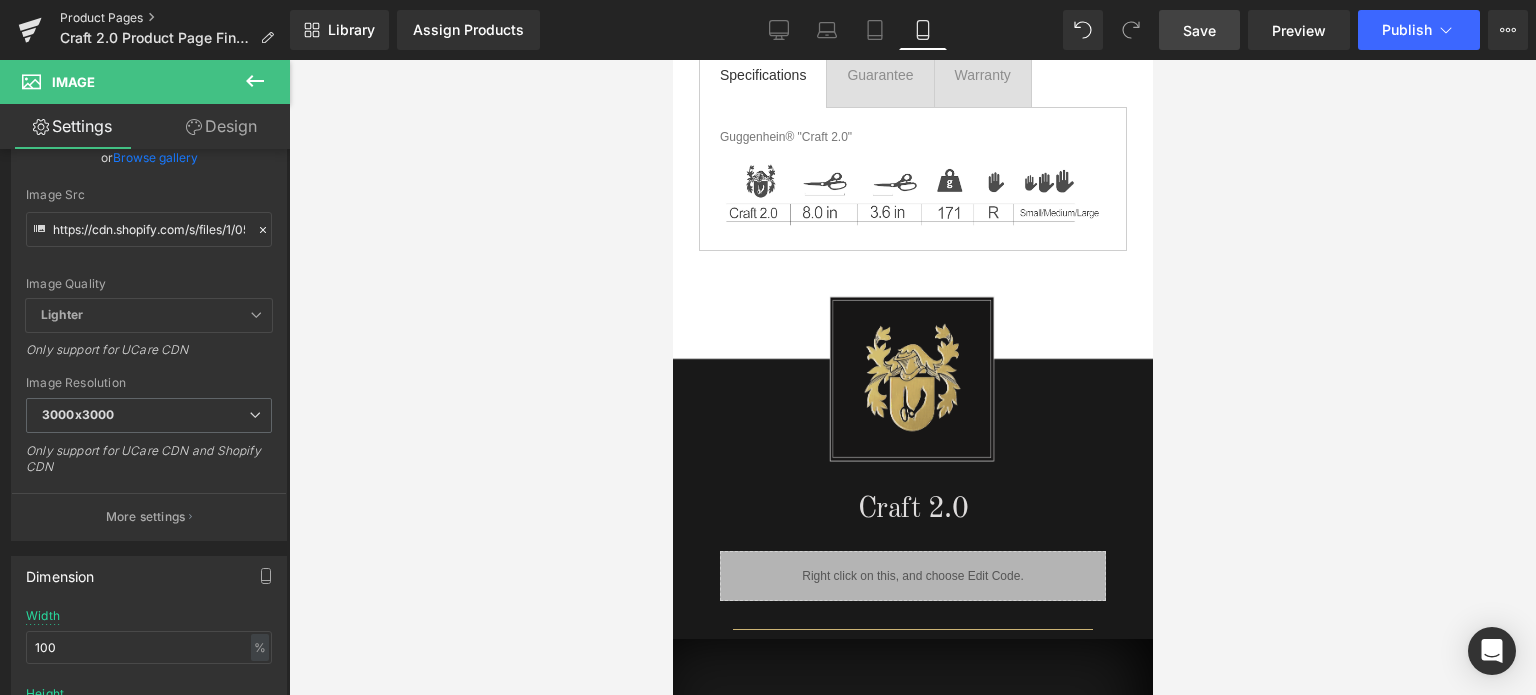 click on "Product Pages" at bounding box center (175, 18) 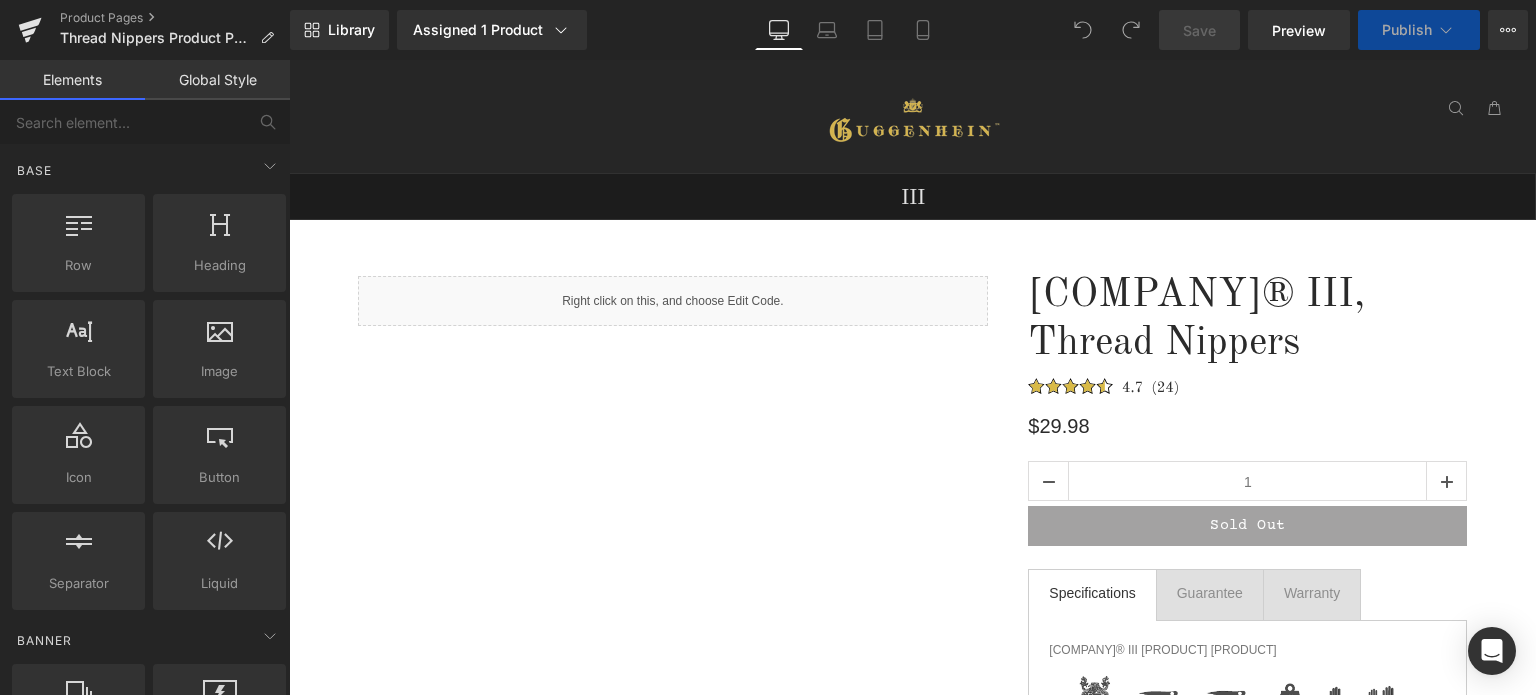 scroll, scrollTop: 0, scrollLeft: 0, axis: both 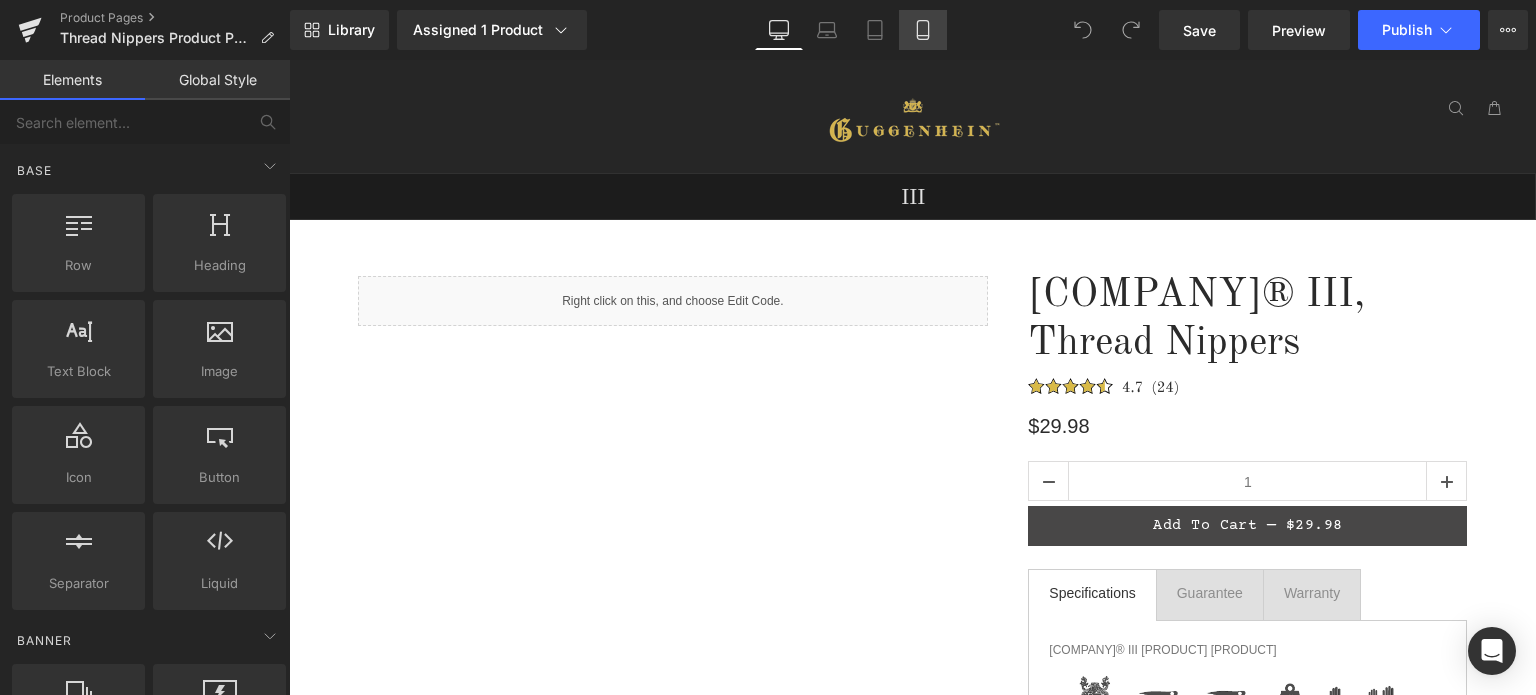 click 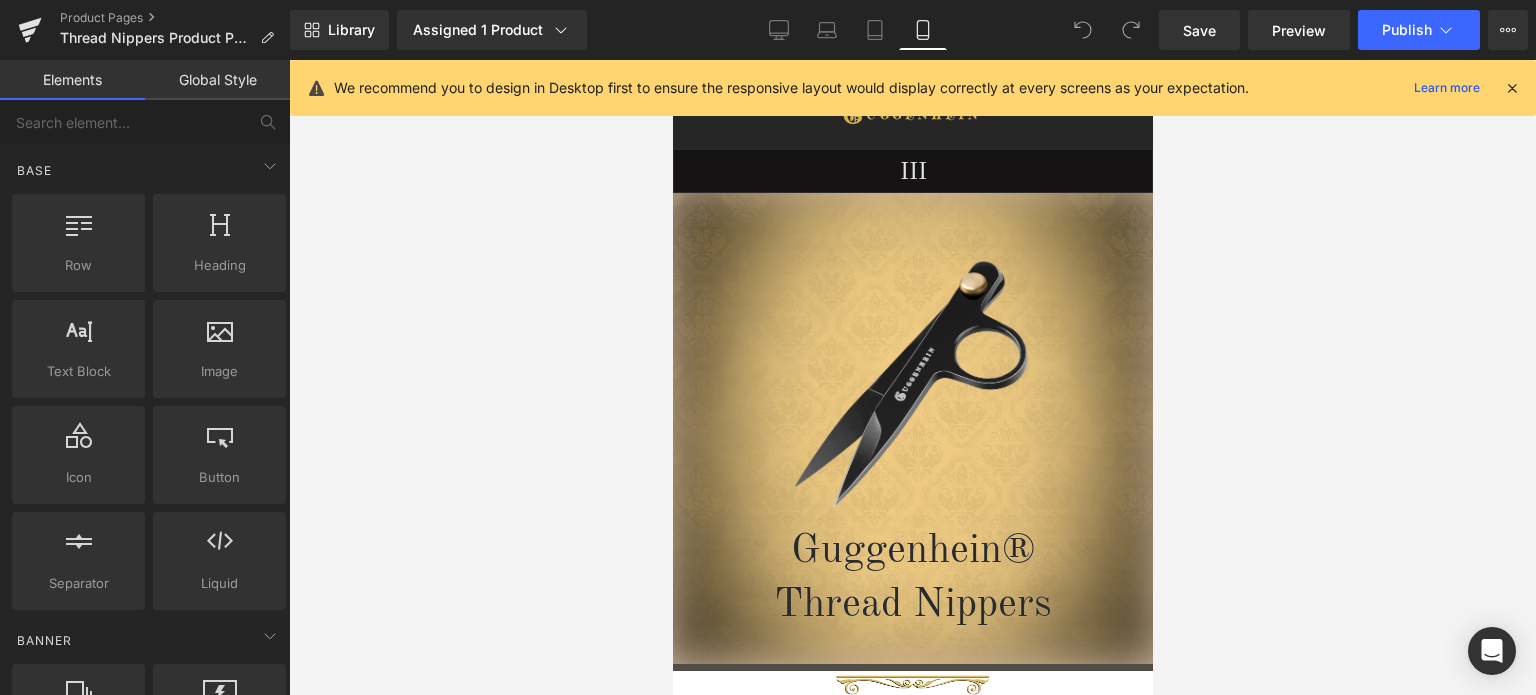 click at bounding box center [1512, 88] 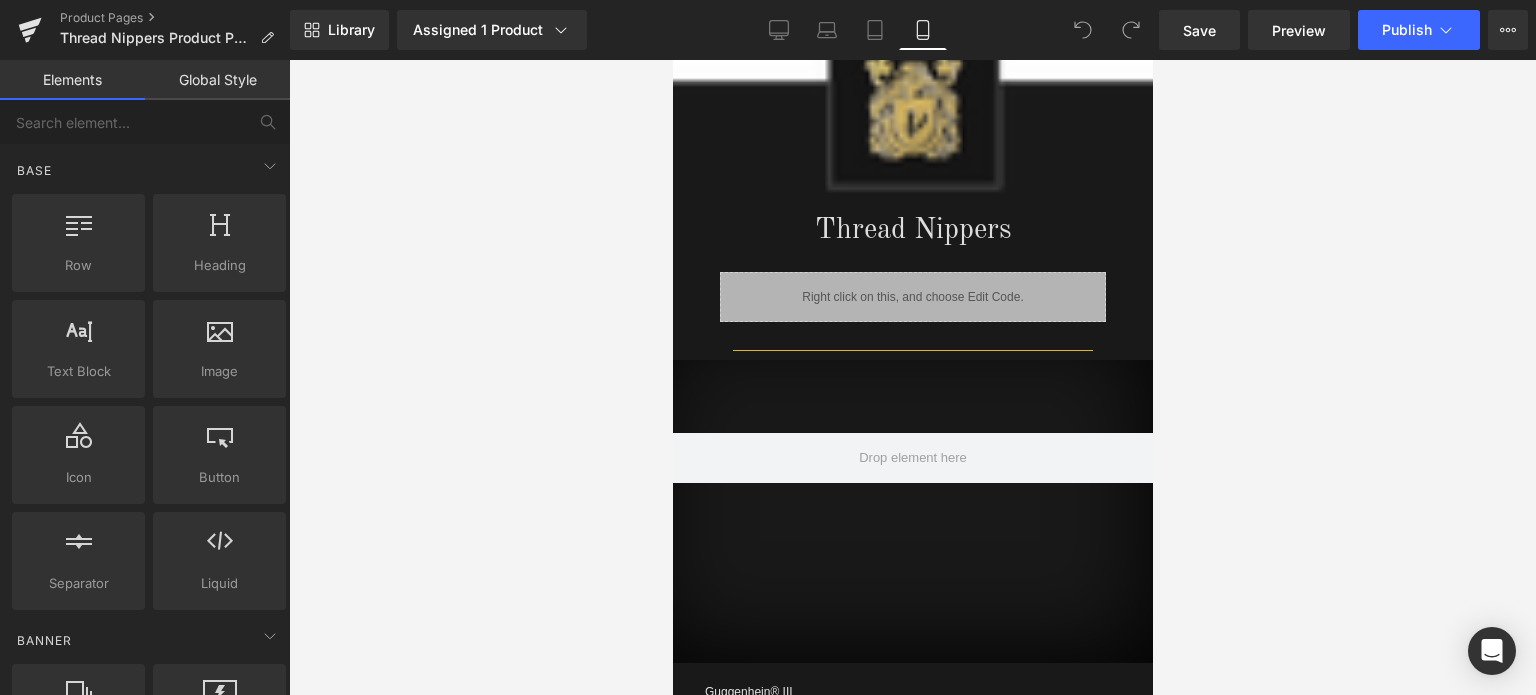 scroll, scrollTop: 1300, scrollLeft: 0, axis: vertical 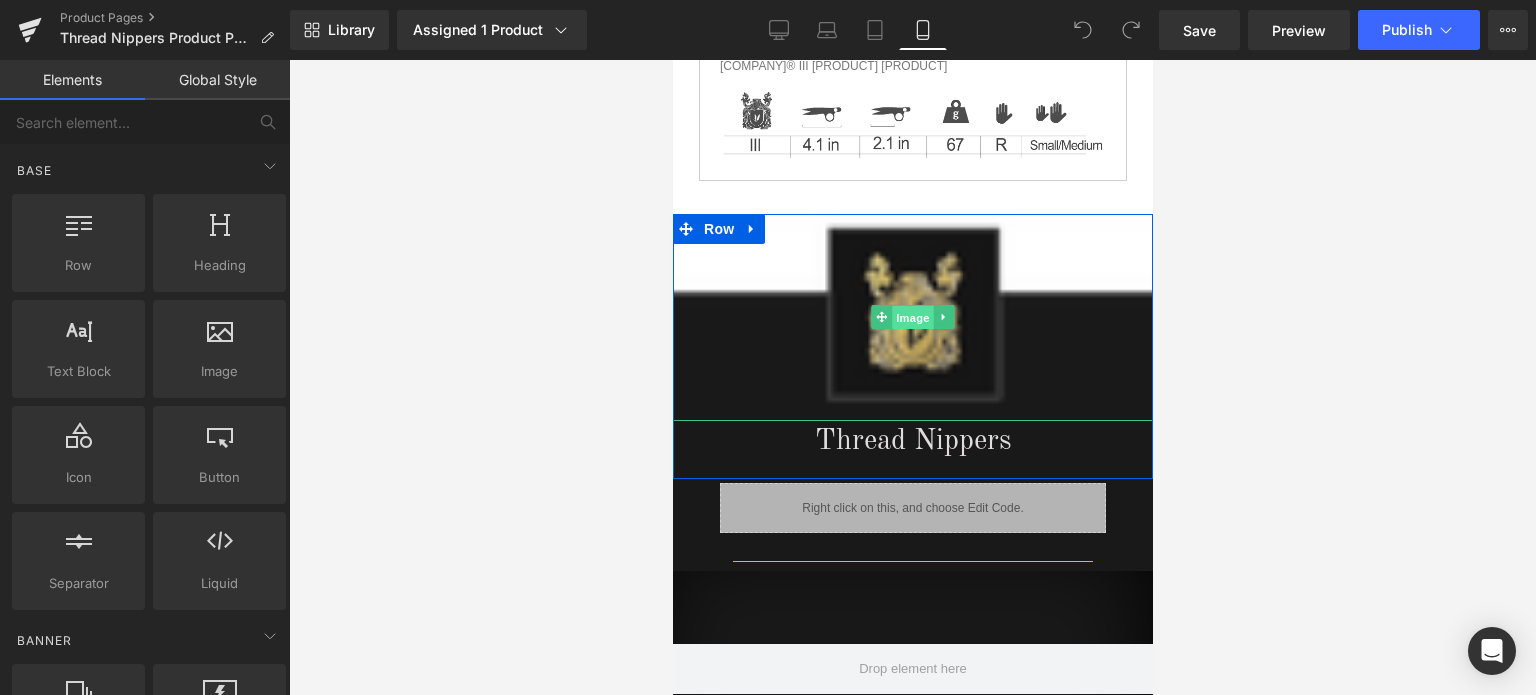 click on "Image" at bounding box center (912, 318) 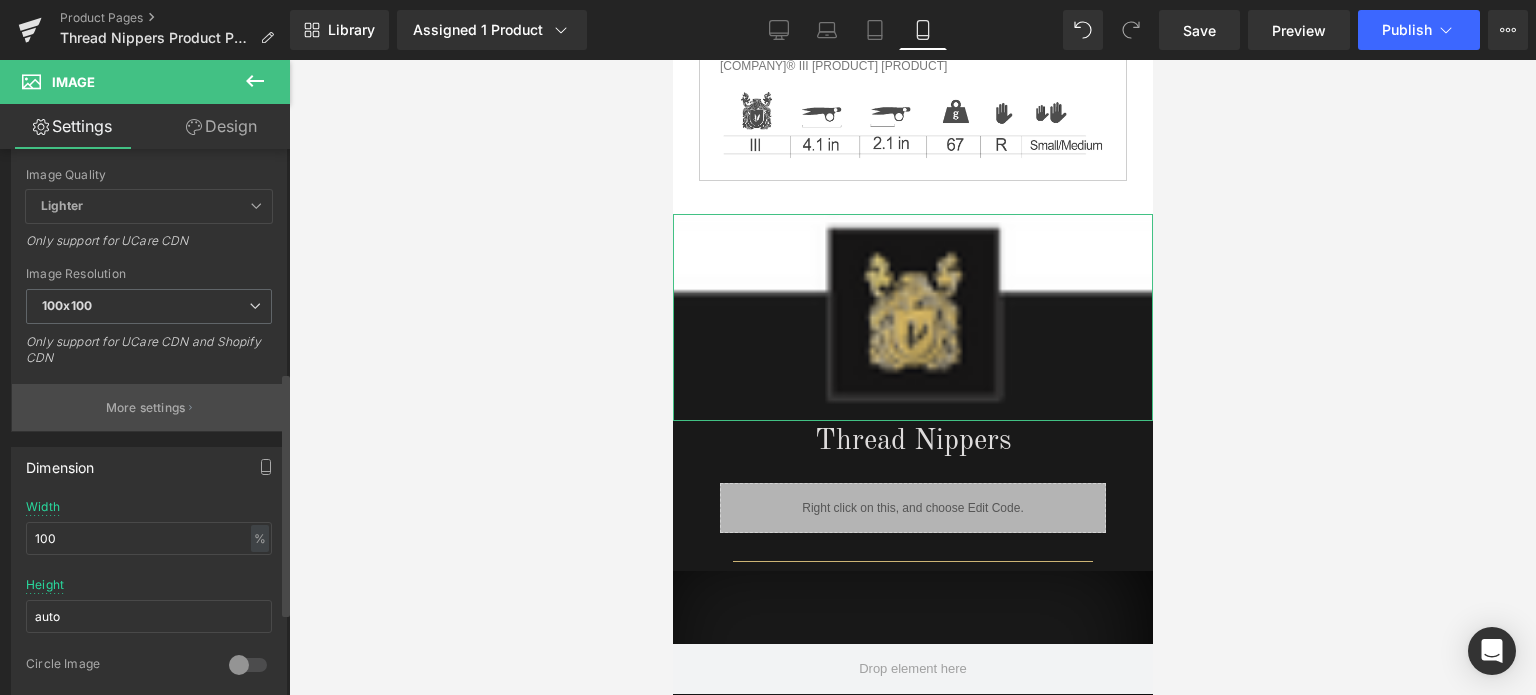 scroll, scrollTop: 300, scrollLeft: 0, axis: vertical 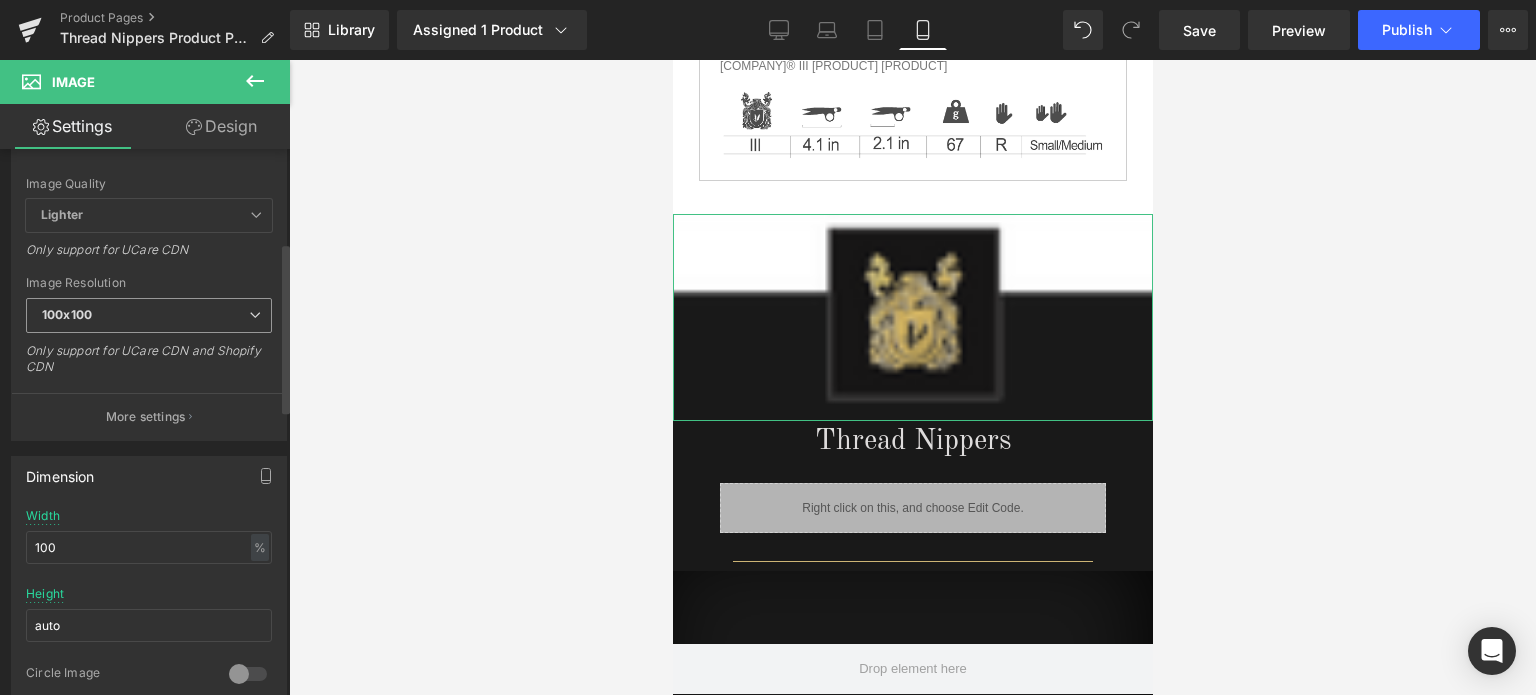 click on "100x100" at bounding box center (149, 315) 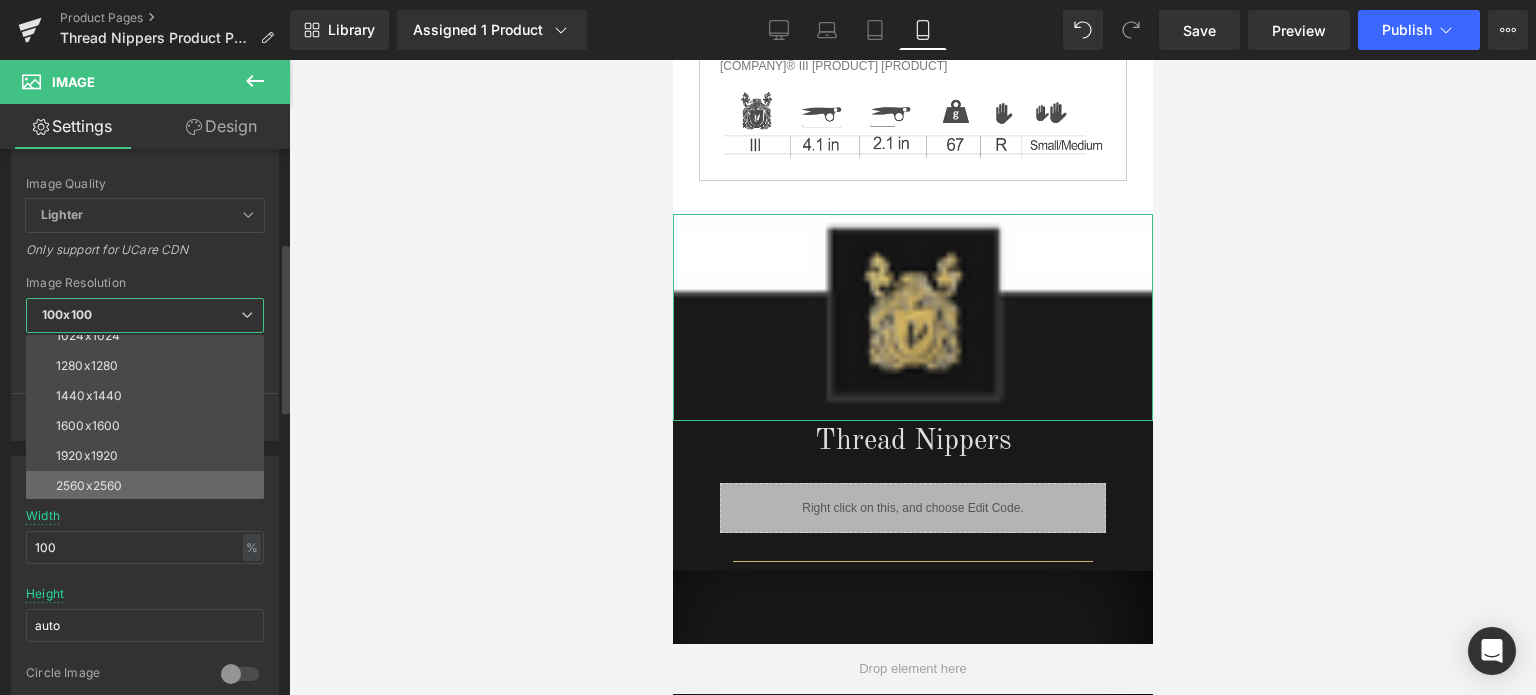 scroll, scrollTop: 286, scrollLeft: 0, axis: vertical 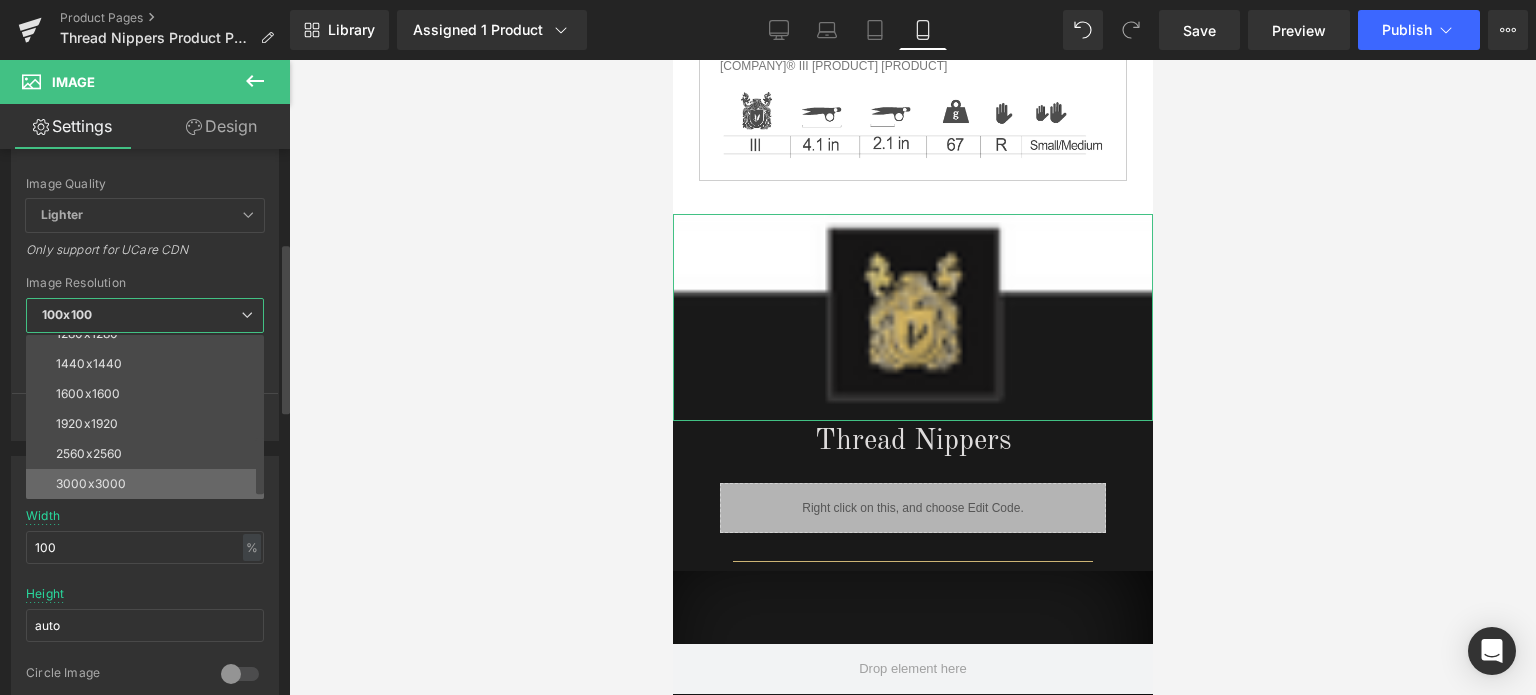 click on "3000x3000" at bounding box center [149, 484] 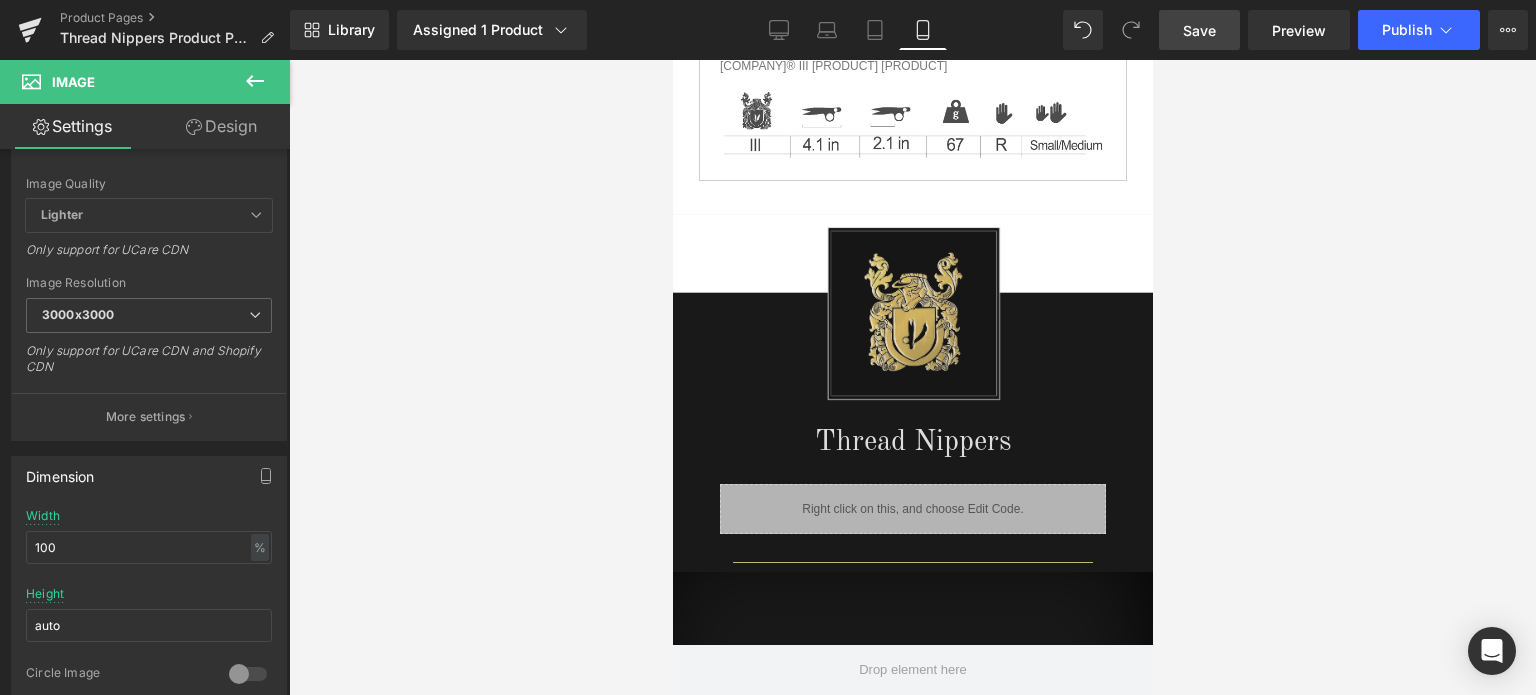 click on "Save" at bounding box center (1199, 30) 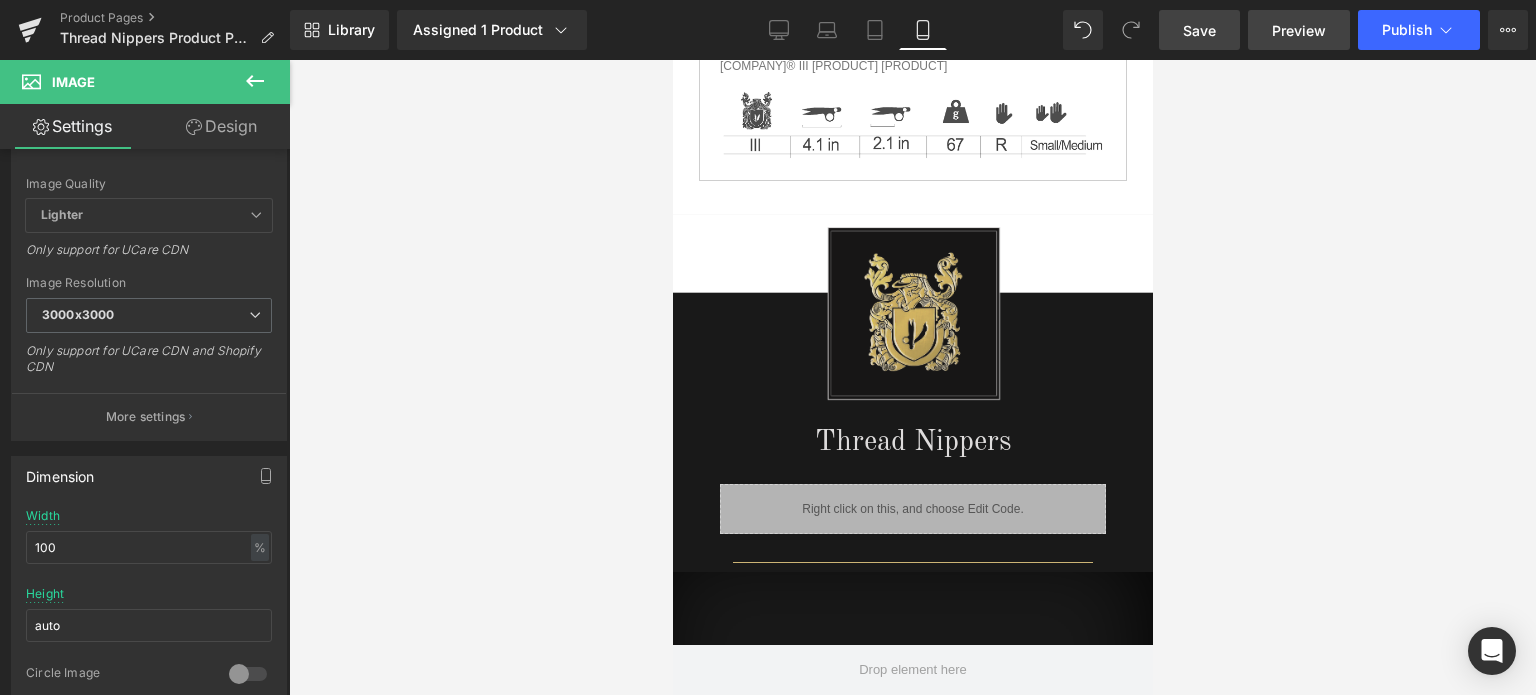 click on "Preview" at bounding box center (1299, 30) 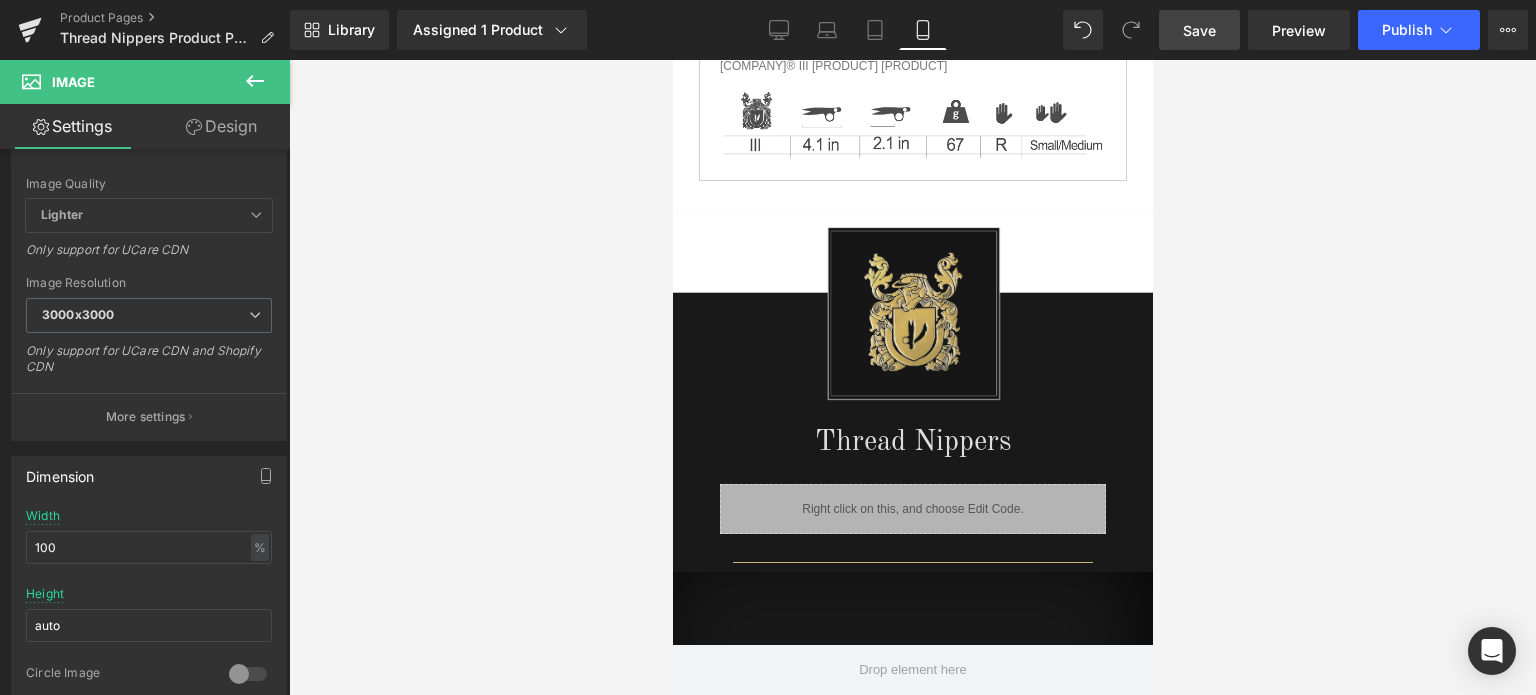 click on "Save" at bounding box center (1199, 30) 